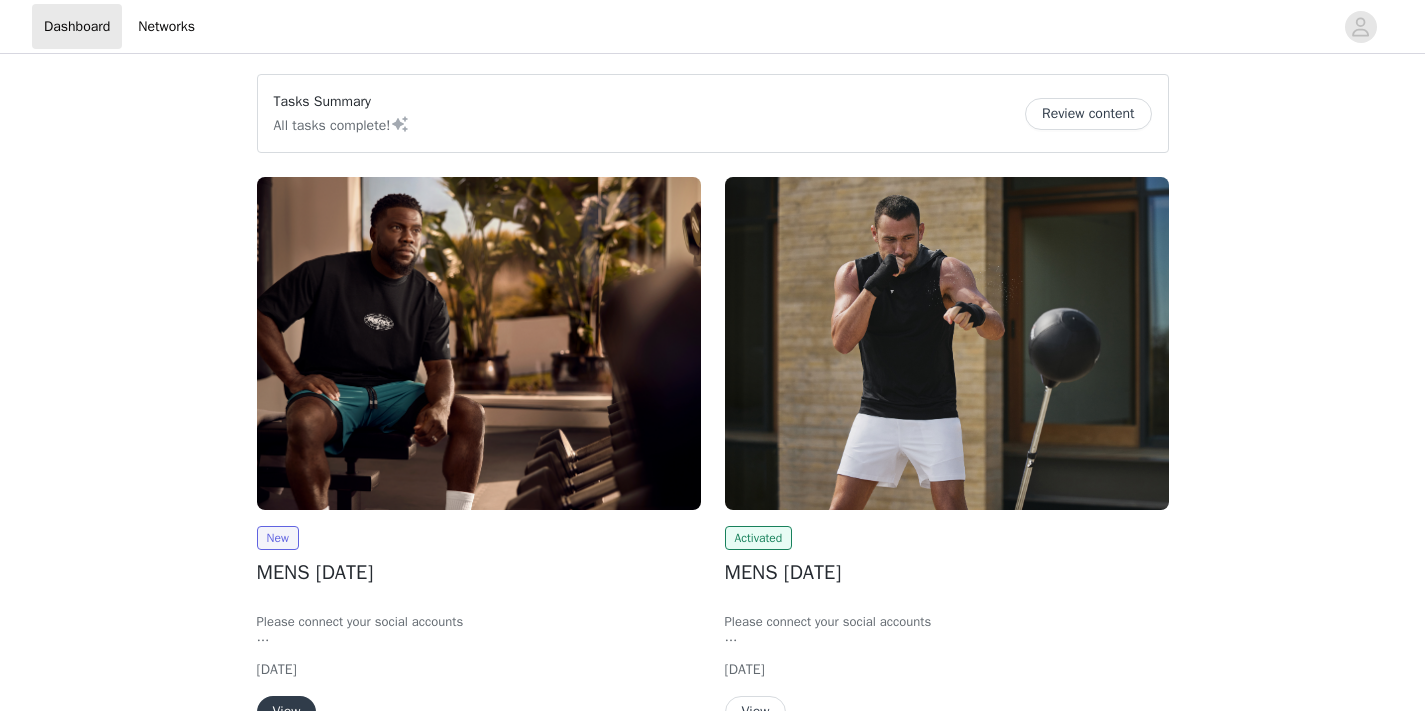 scroll, scrollTop: 0, scrollLeft: 0, axis: both 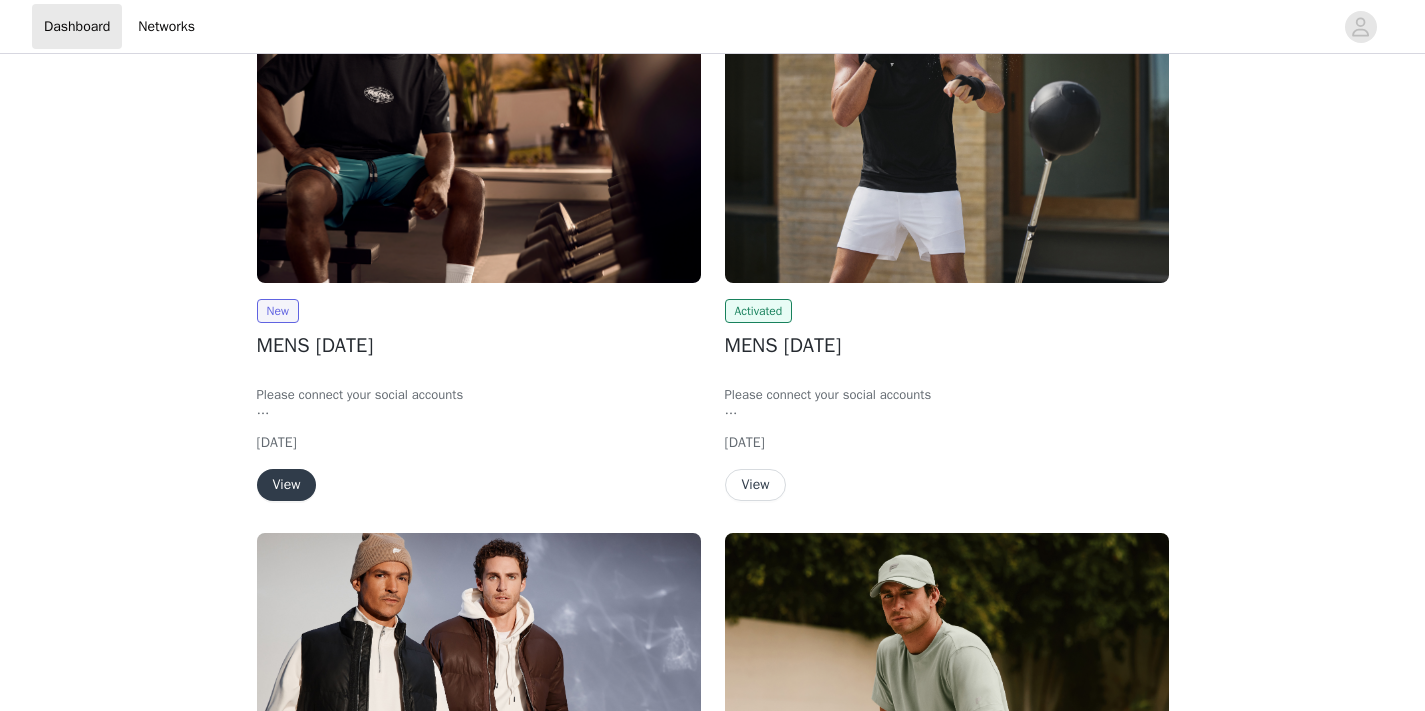 click at bounding box center (479, 116) 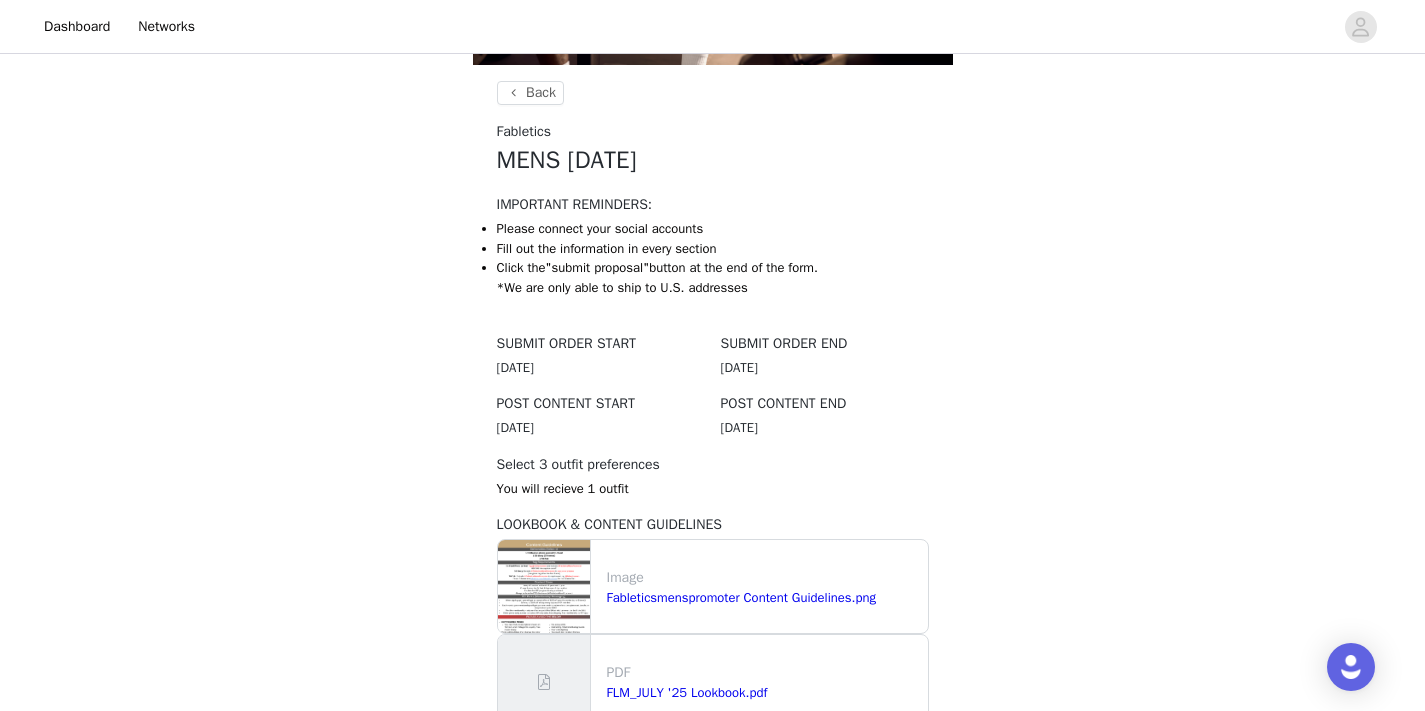 scroll, scrollTop: 465, scrollLeft: 0, axis: vertical 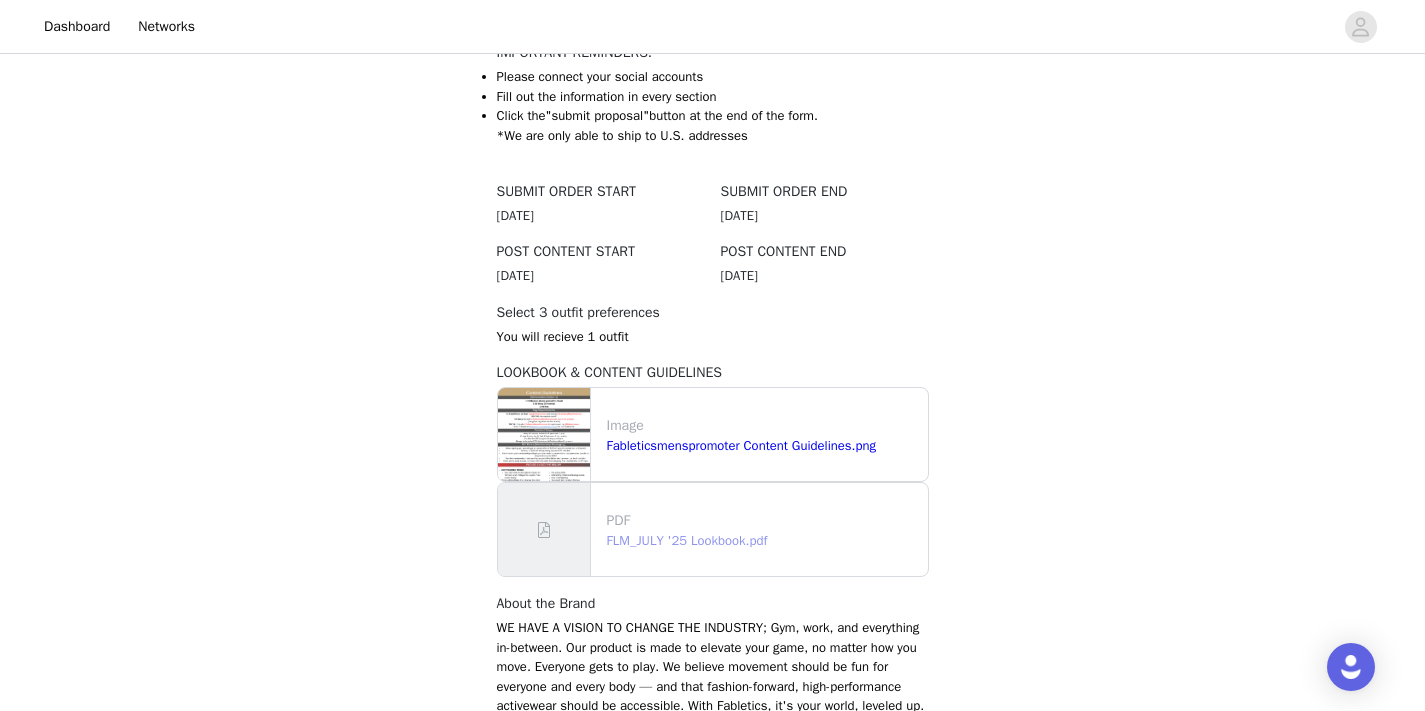 click on "FLM_JULY '25 Lookbook.pdf" at bounding box center [687, 540] 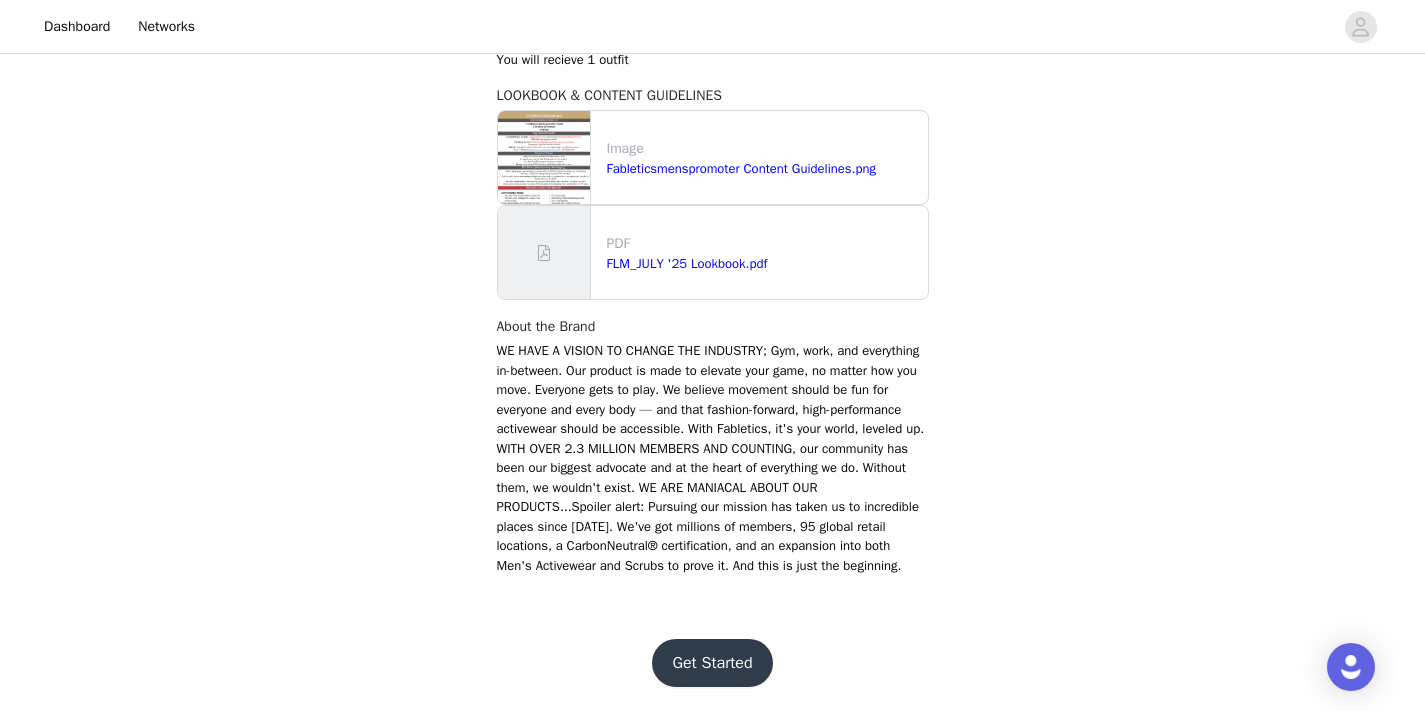 scroll, scrollTop: 751, scrollLeft: 0, axis: vertical 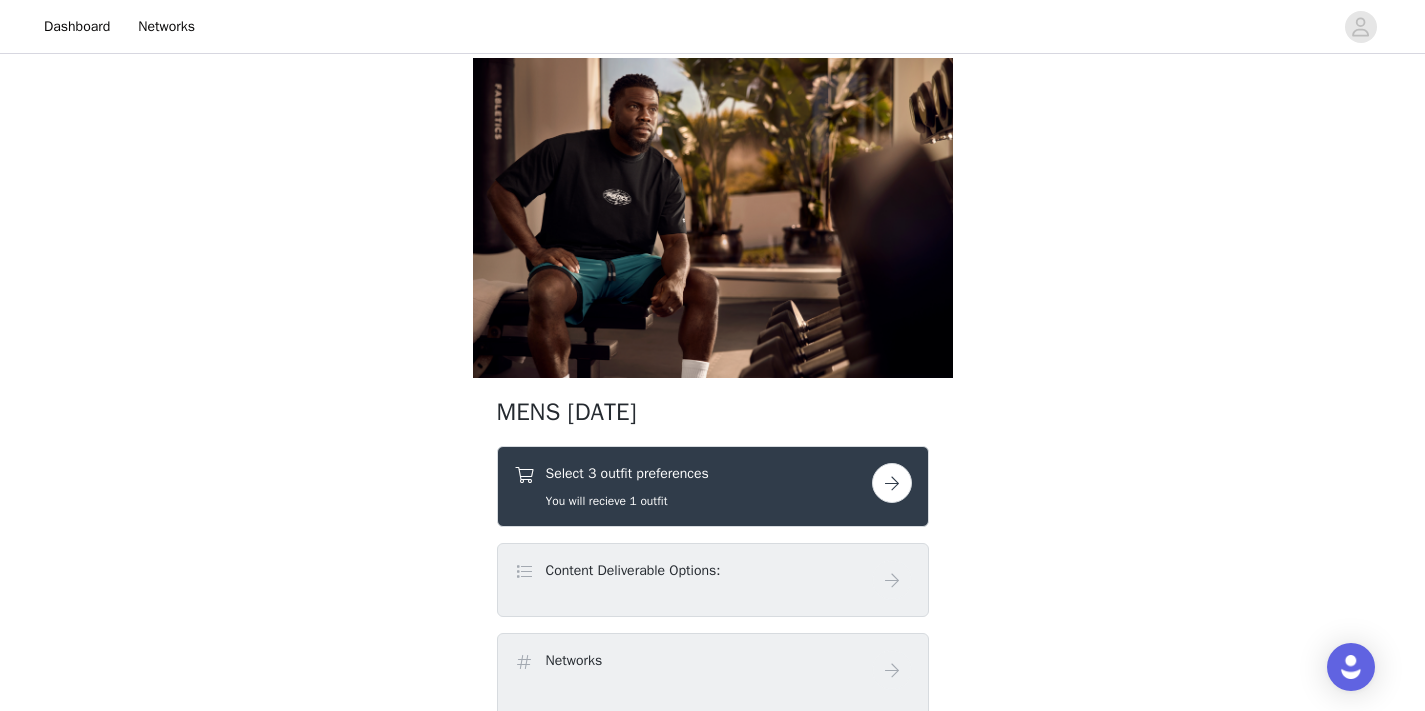 click at bounding box center [892, 483] 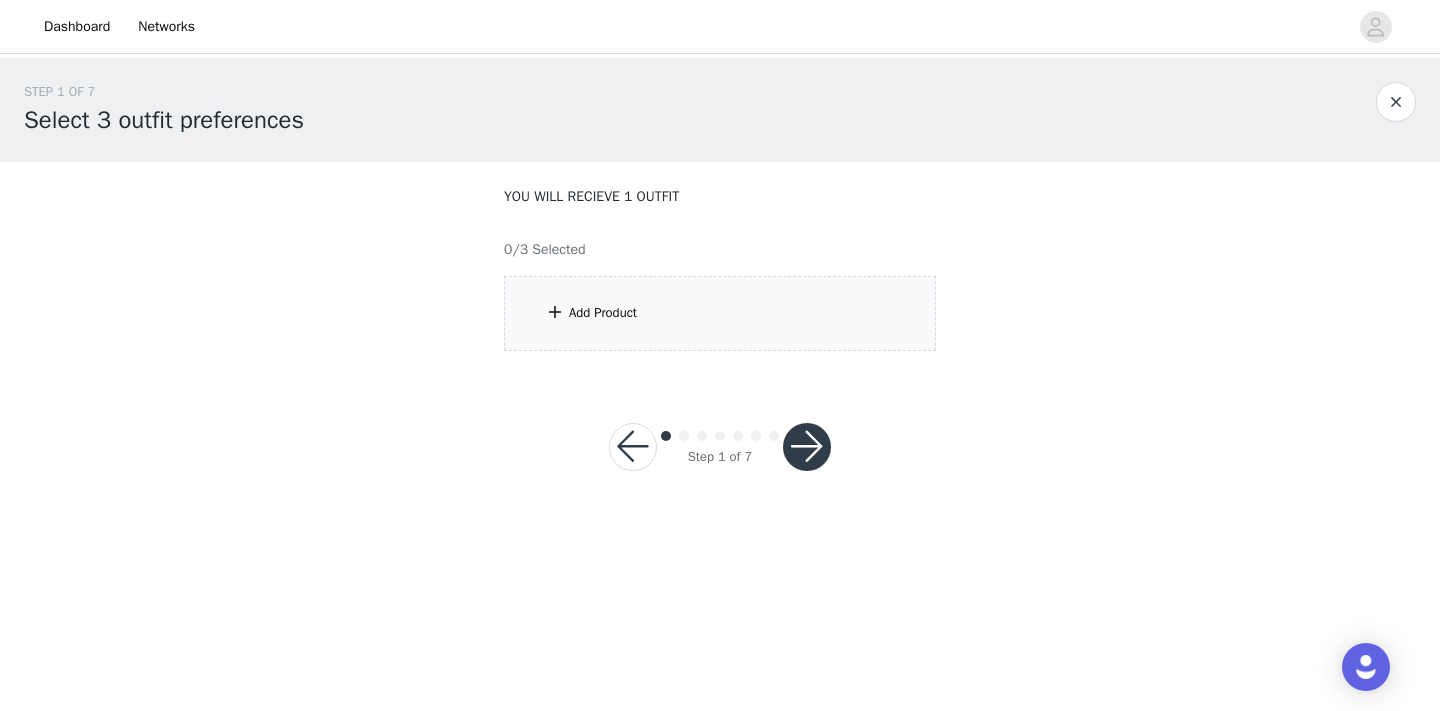 click on "Add Product" at bounding box center (603, 313) 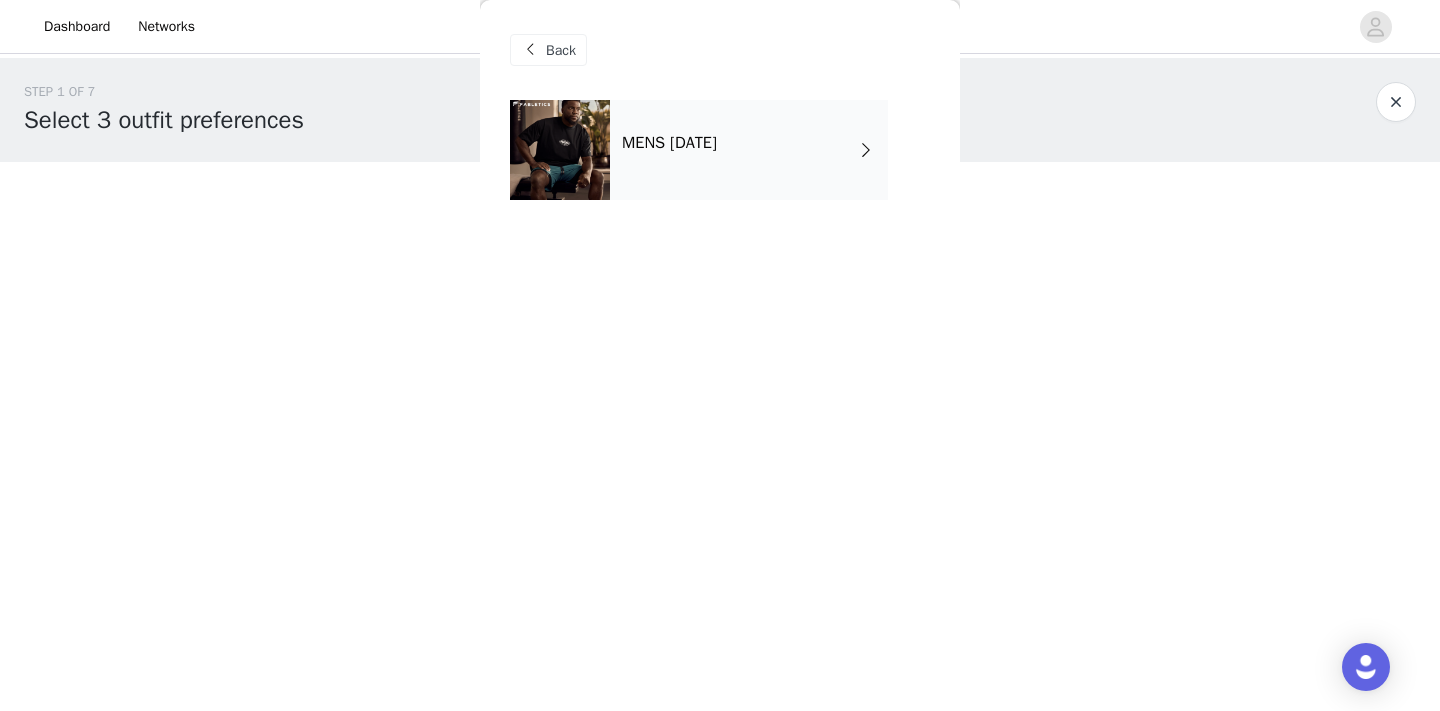 click on "MENS [DATE]" at bounding box center (749, 150) 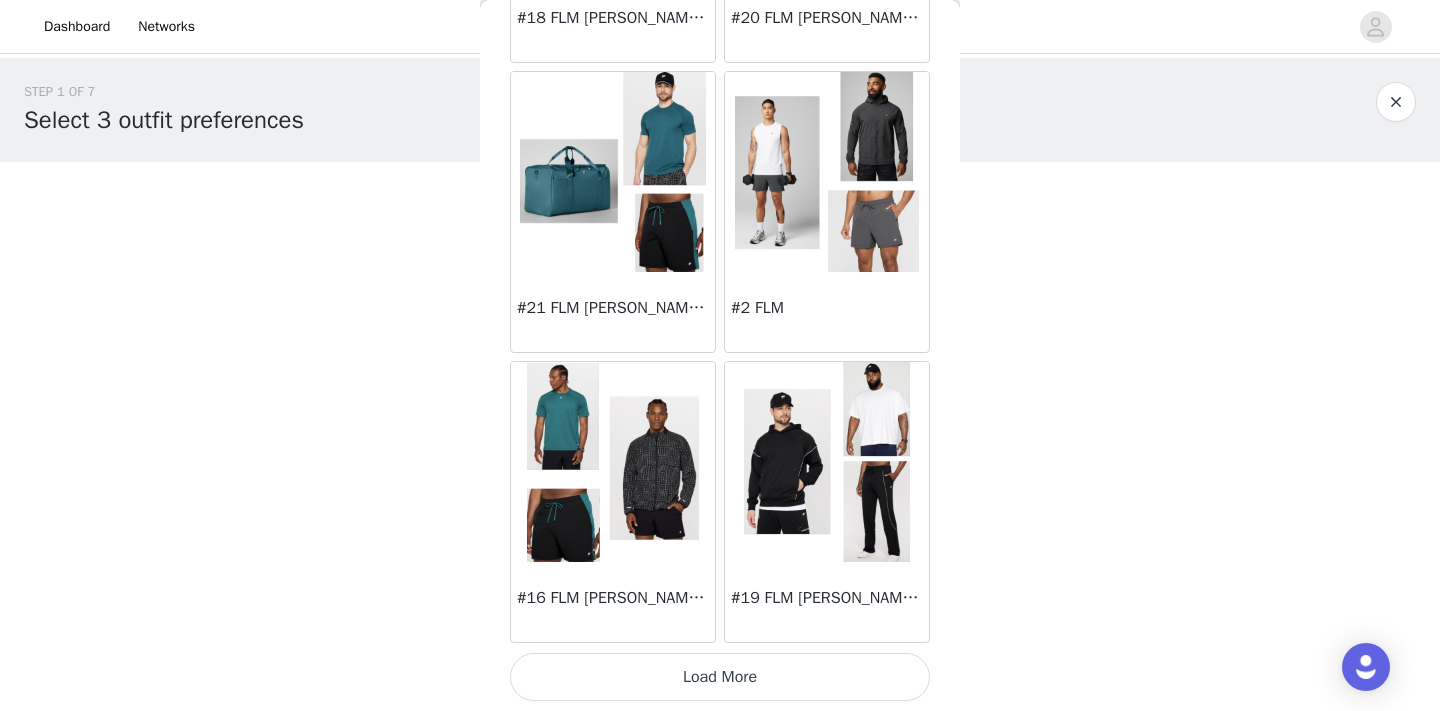 scroll, scrollTop: 2349, scrollLeft: 0, axis: vertical 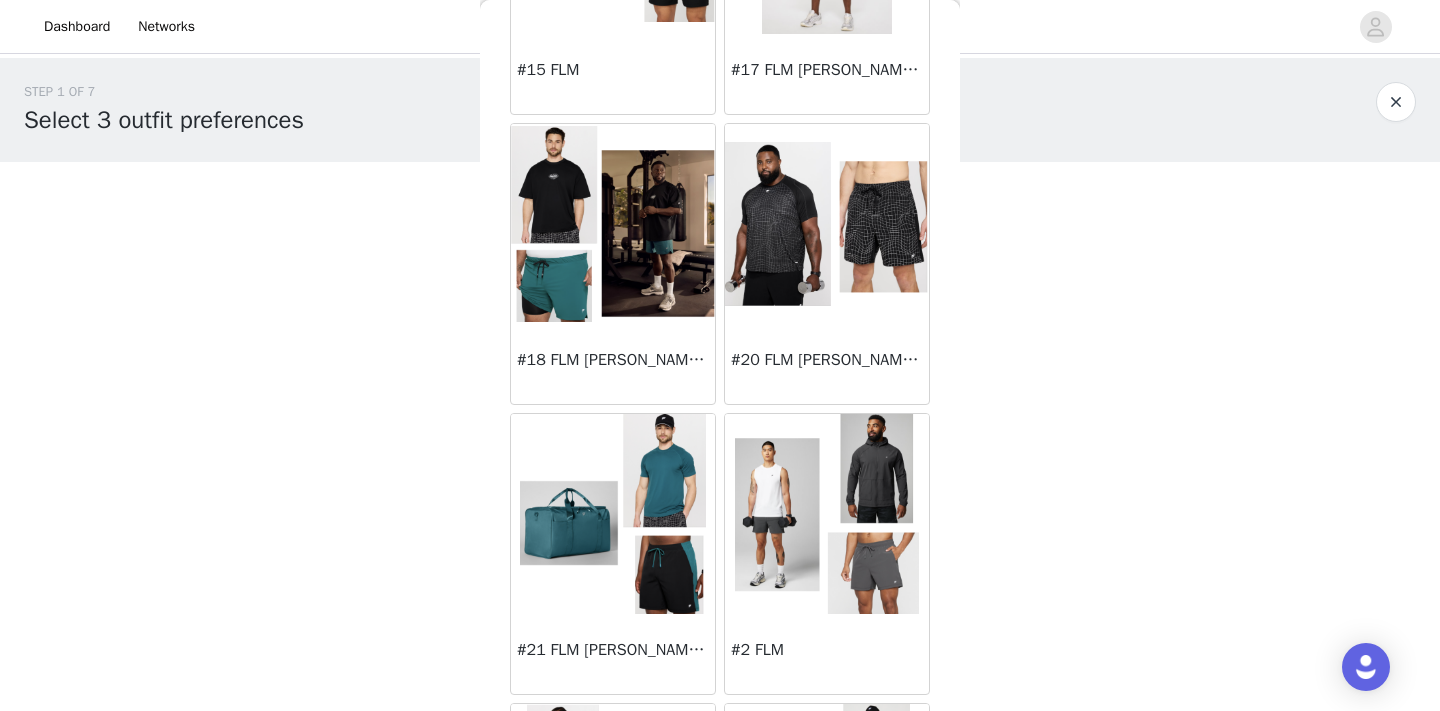click on "#20 FLM KEVIN'S PACK" at bounding box center (827, 360) 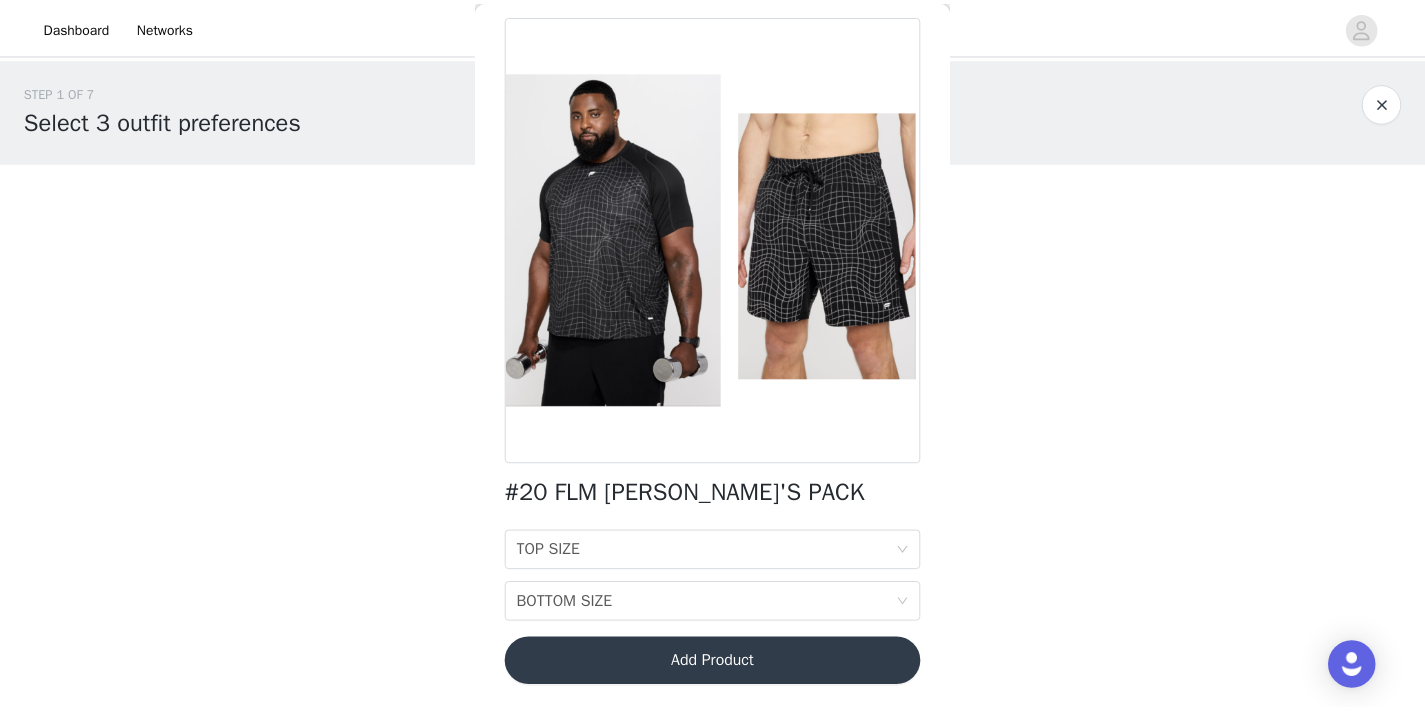 scroll, scrollTop: 86, scrollLeft: 0, axis: vertical 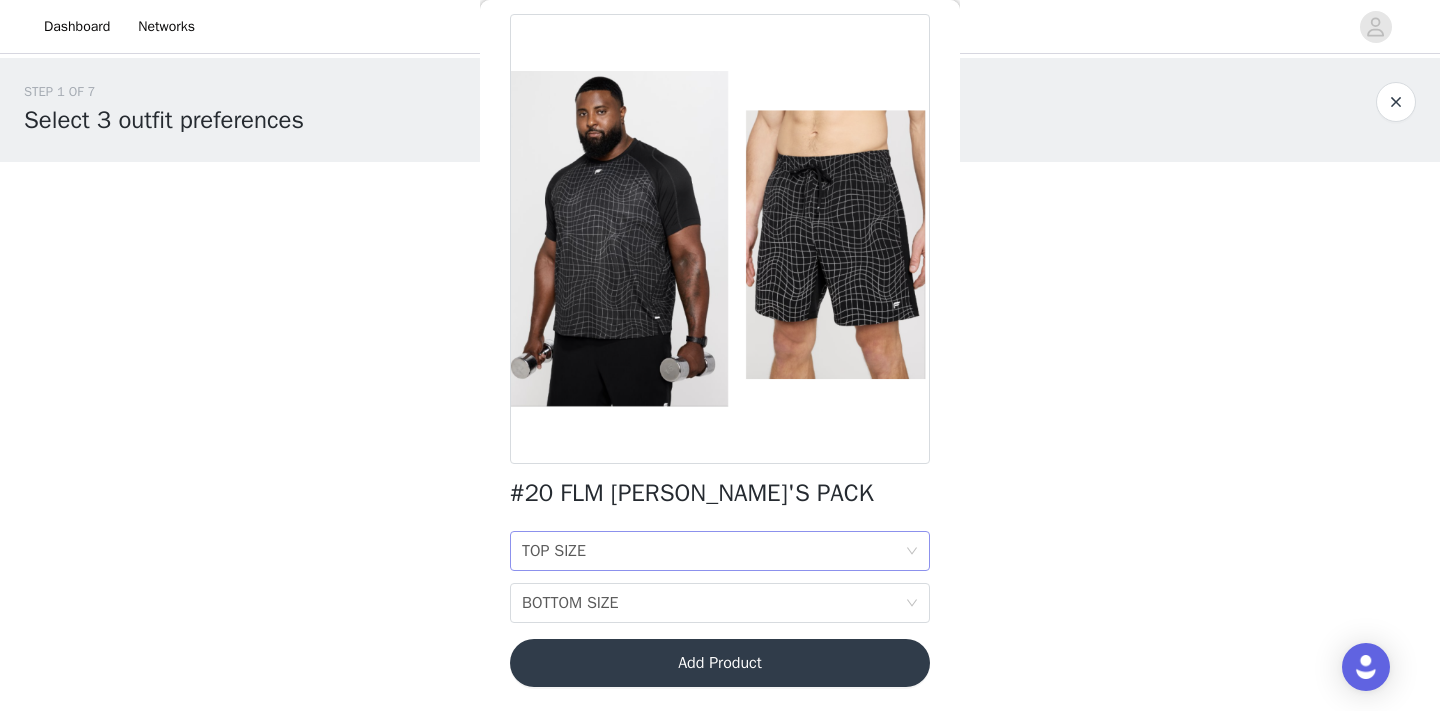 click on "TOP SIZE" at bounding box center [554, 551] 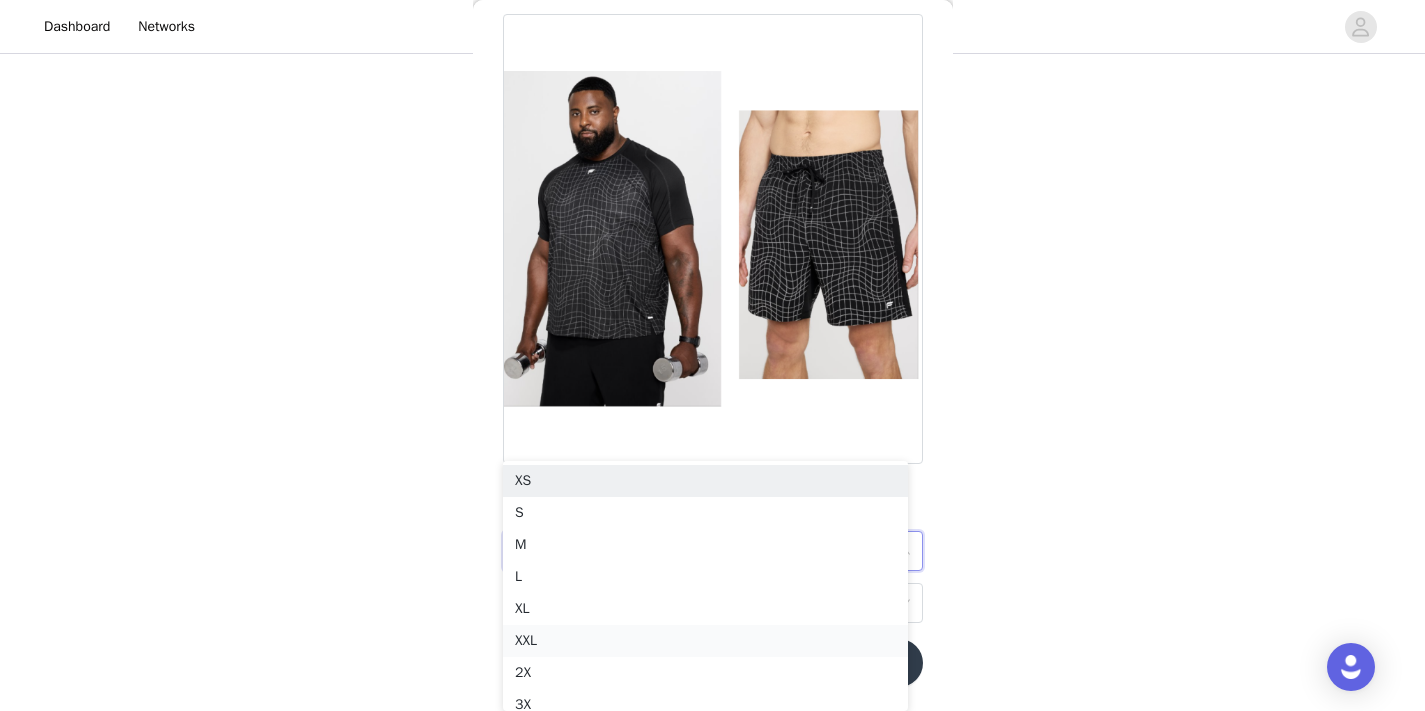 scroll, scrollTop: 114, scrollLeft: 0, axis: vertical 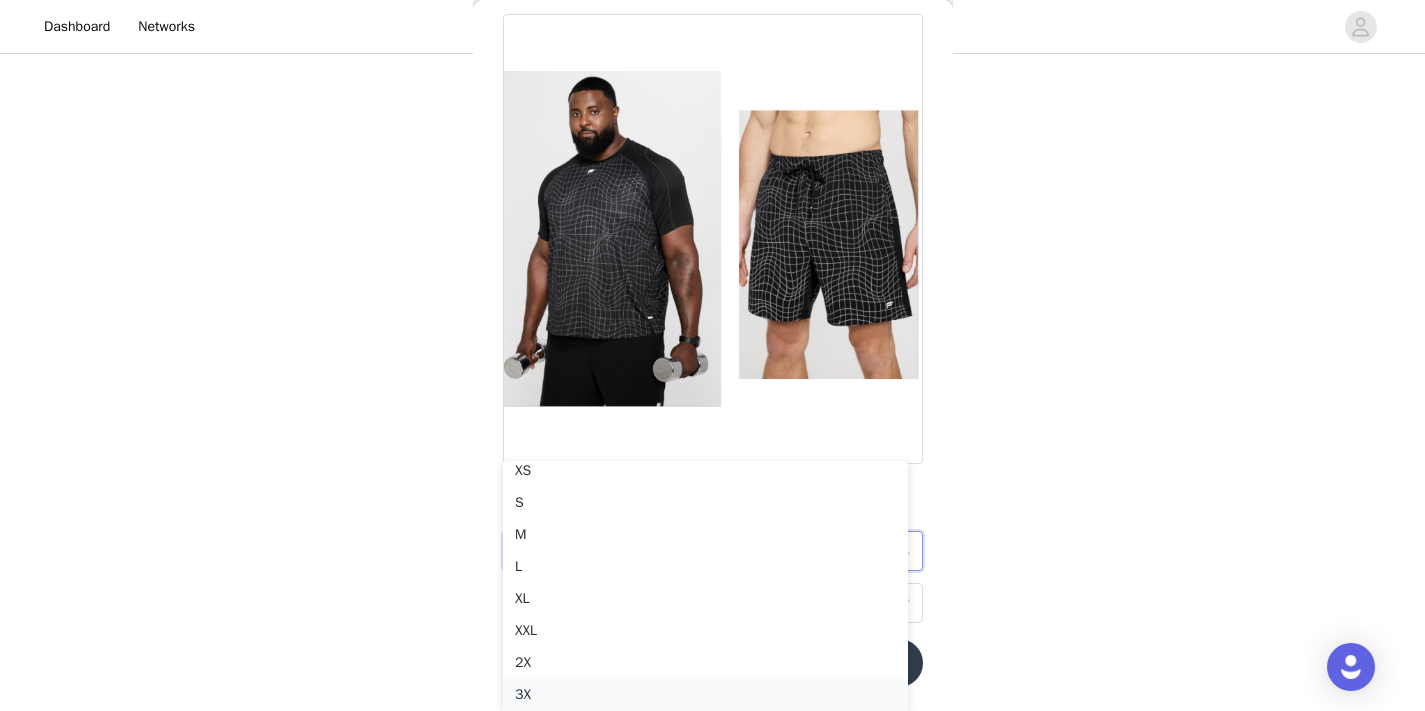 click on "3X" at bounding box center [705, 695] 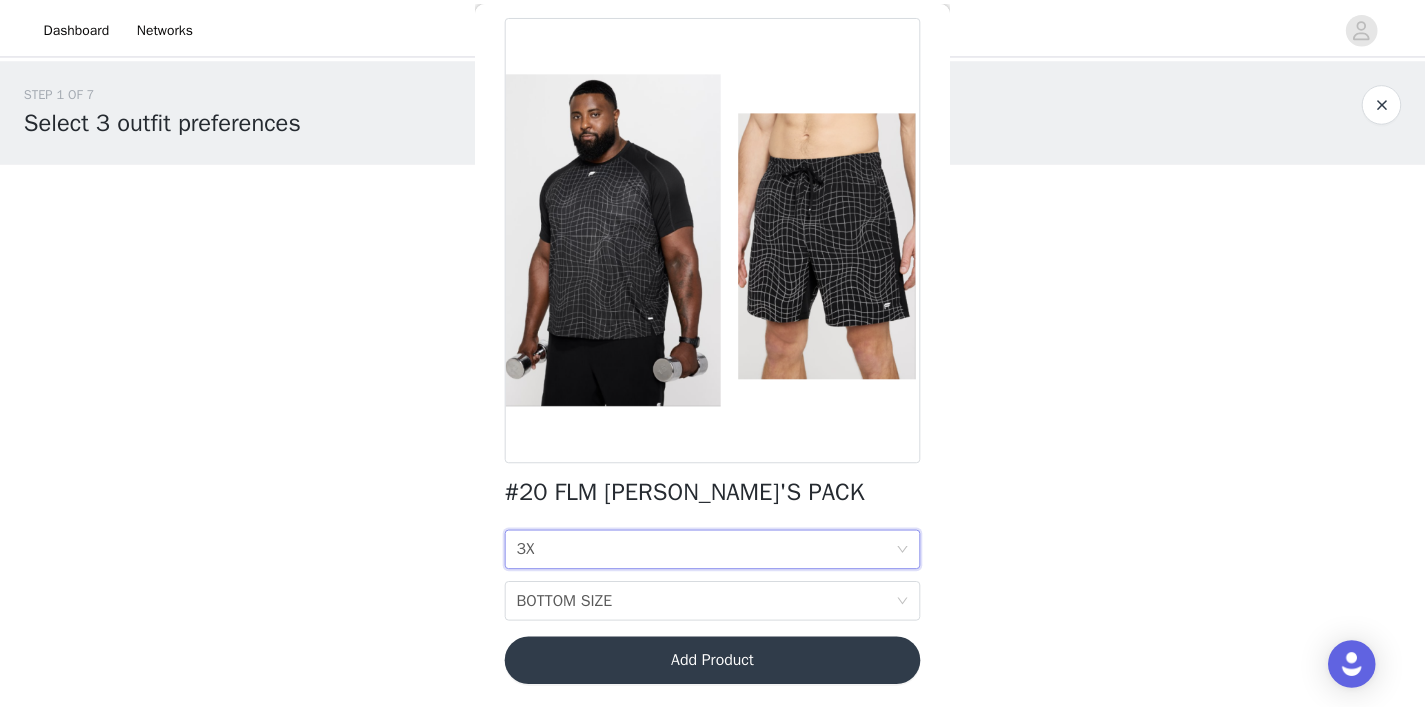 scroll, scrollTop: 0, scrollLeft: 0, axis: both 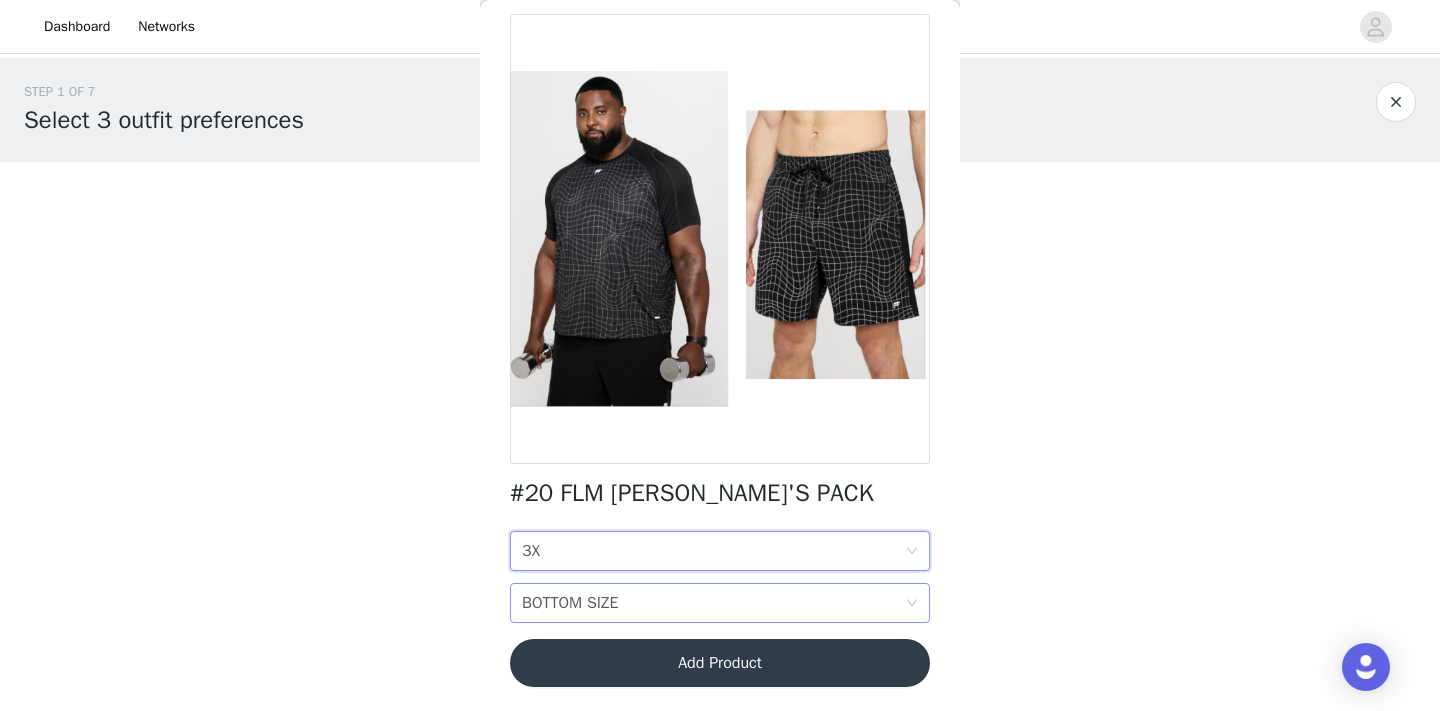 click on "BOTTOM SIZE BOTTOM SIZE" at bounding box center (713, 603) 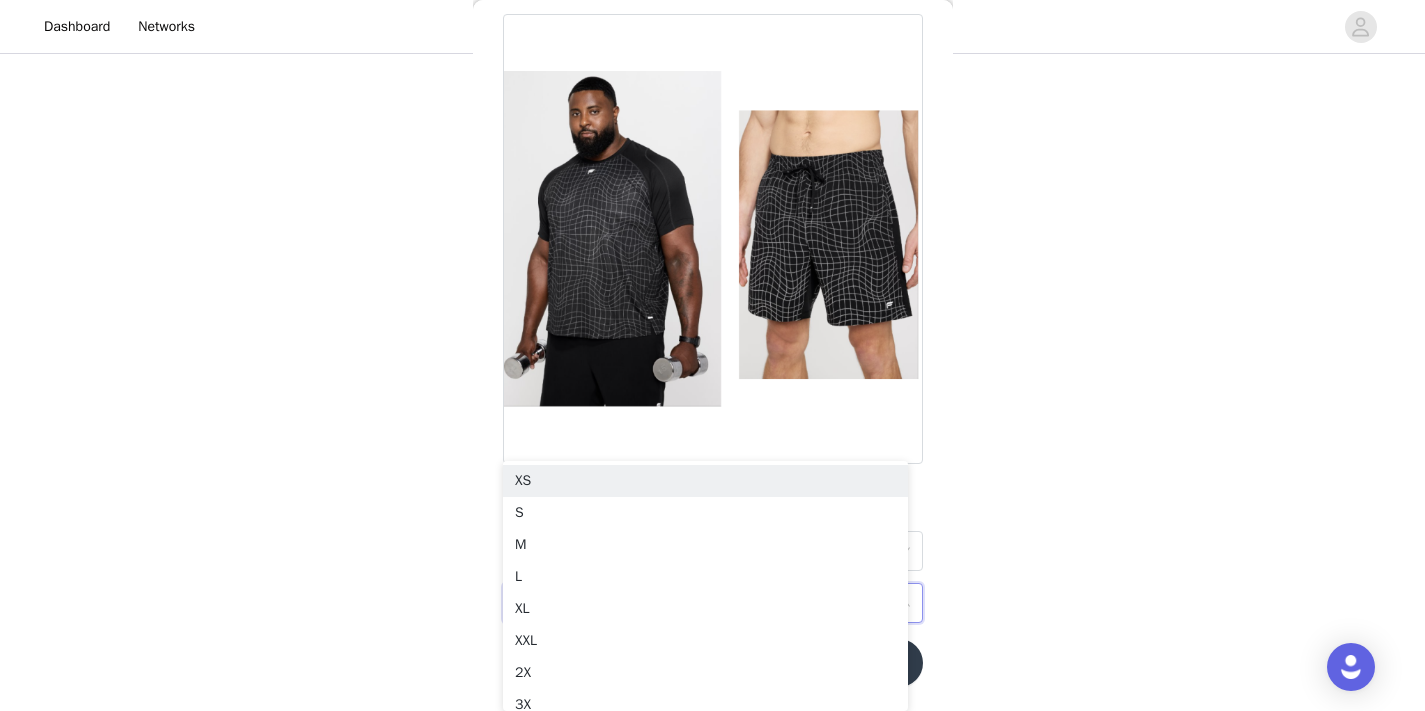 scroll, scrollTop: 166, scrollLeft: 0, axis: vertical 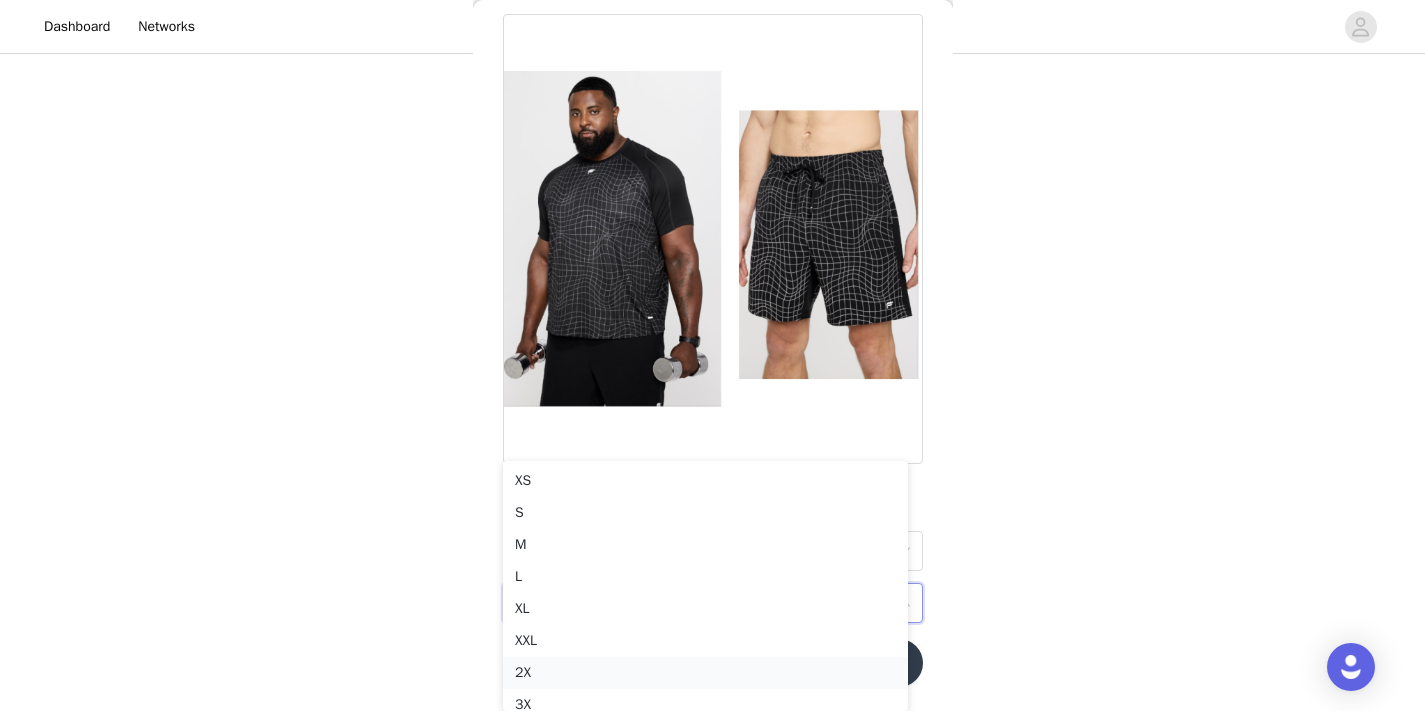 click on "2X" at bounding box center (705, 673) 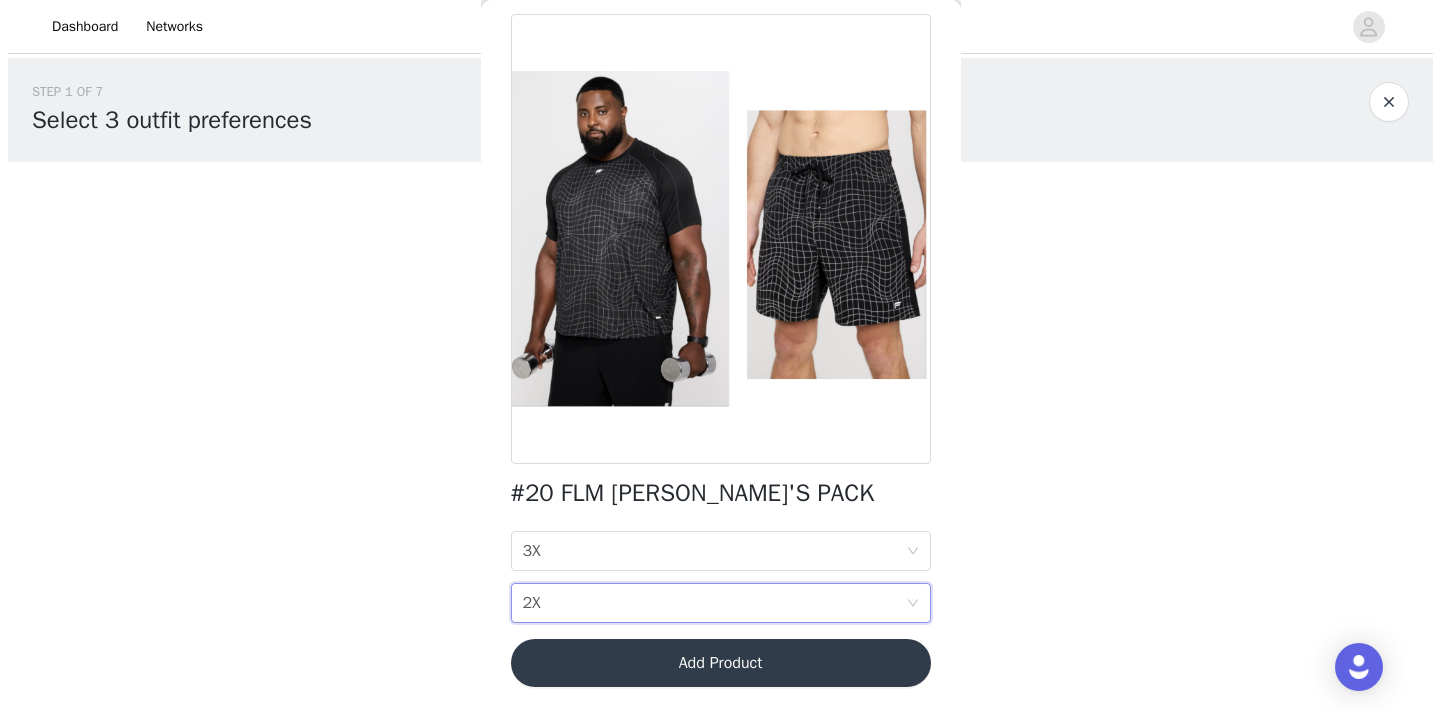 scroll, scrollTop: 0, scrollLeft: 0, axis: both 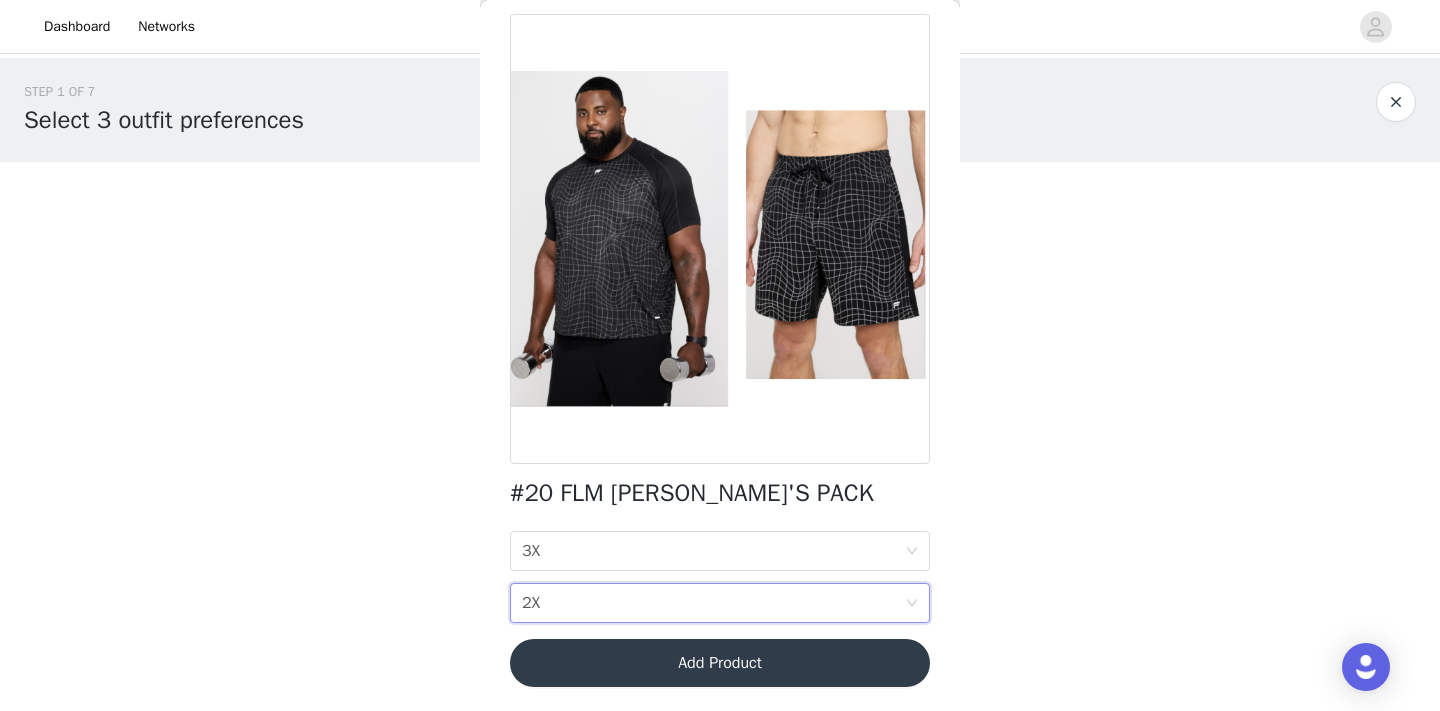 click on "Add Product" at bounding box center (720, 663) 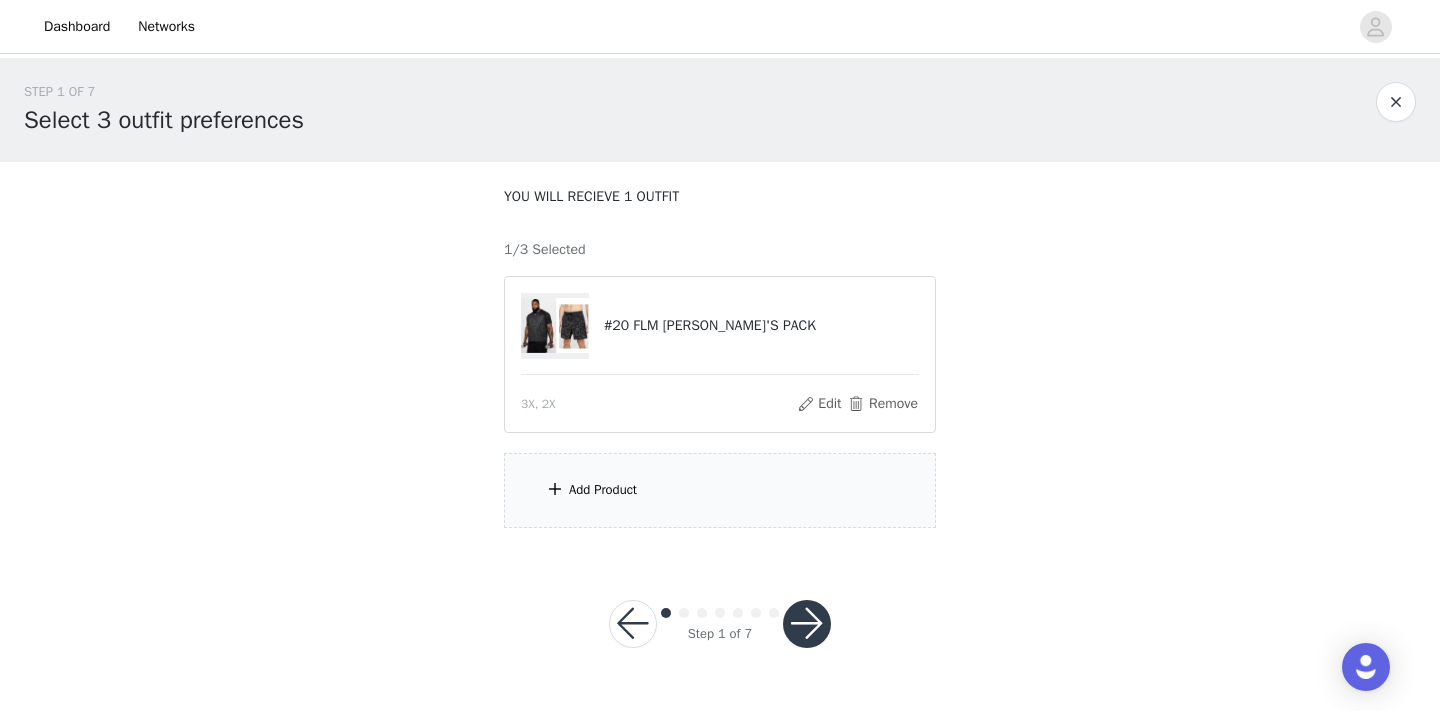 click on "Add Product" at bounding box center [603, 490] 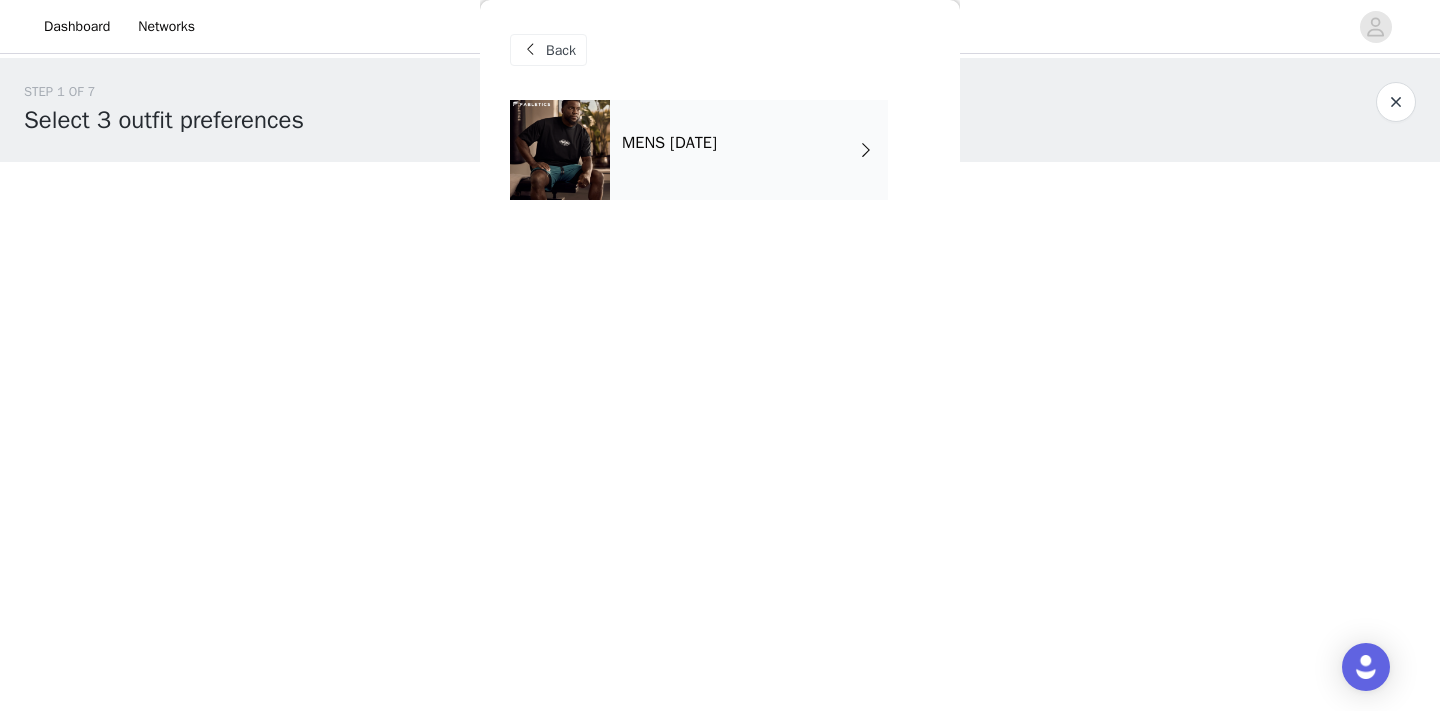 click on "MENS [DATE]" at bounding box center [749, 150] 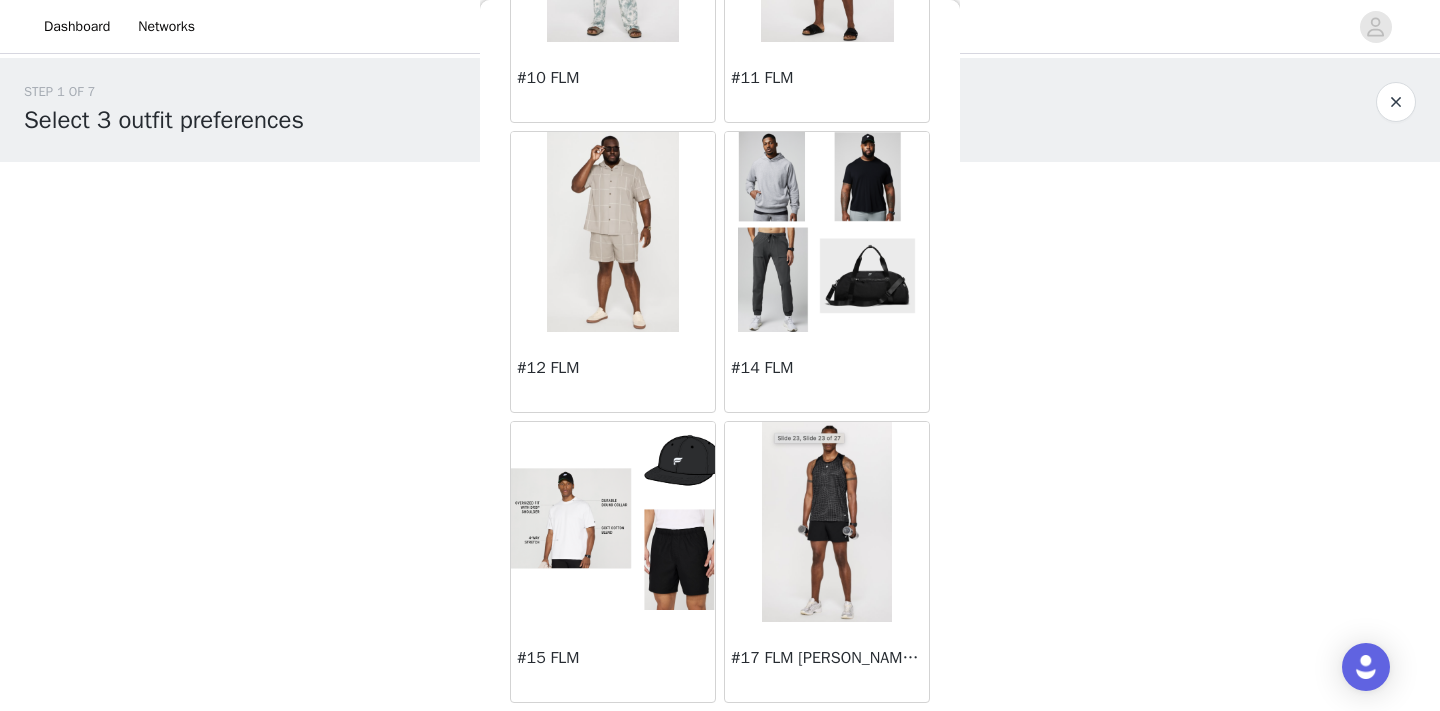 scroll, scrollTop: 1417, scrollLeft: 0, axis: vertical 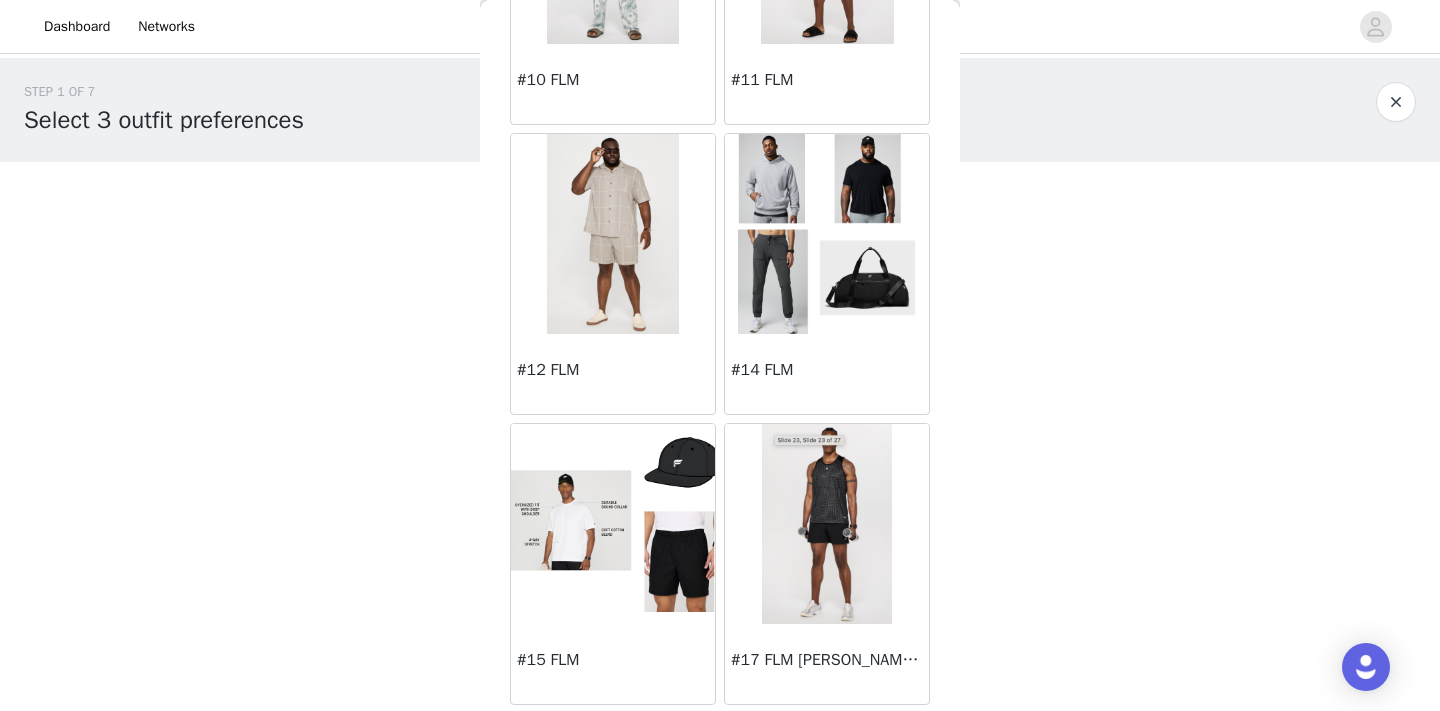 click at bounding box center (826, 234) 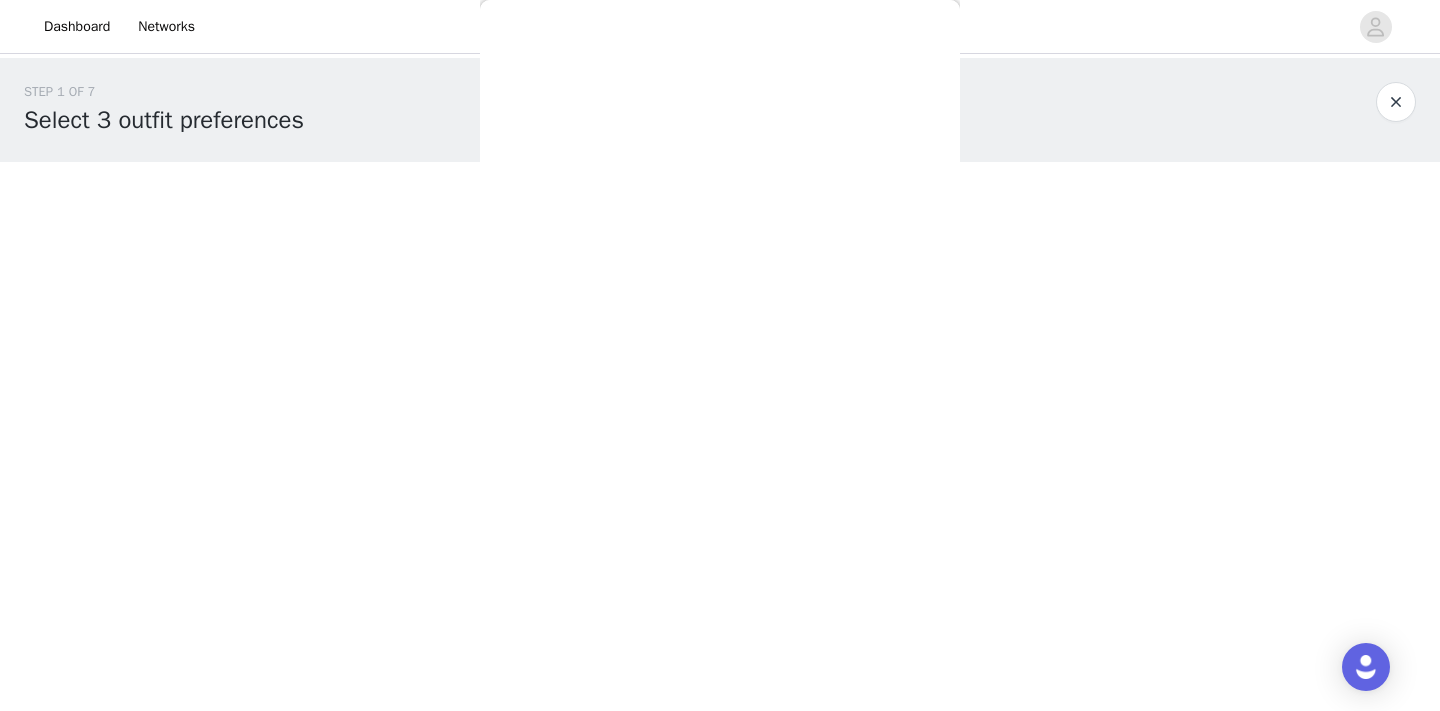 scroll, scrollTop: 0, scrollLeft: 0, axis: both 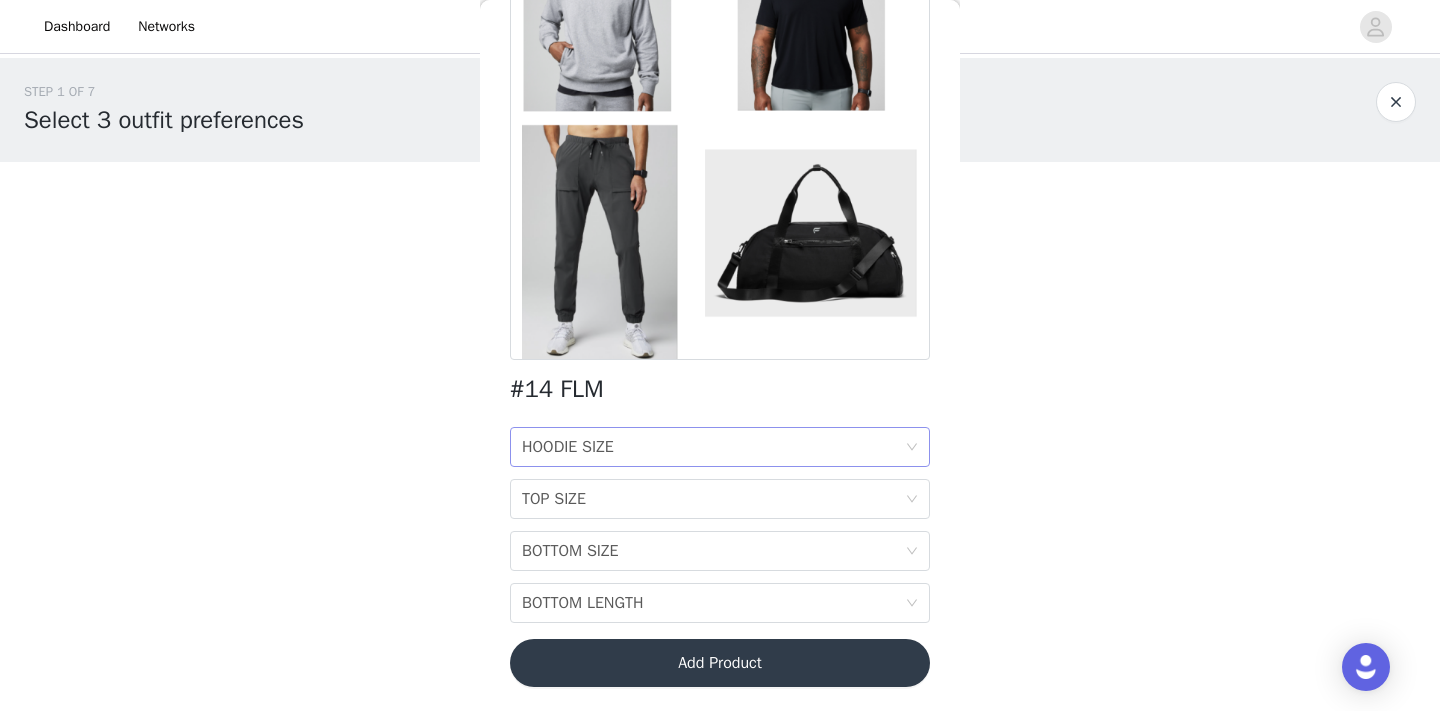 click on "HOODIE SIZE" at bounding box center [568, 447] 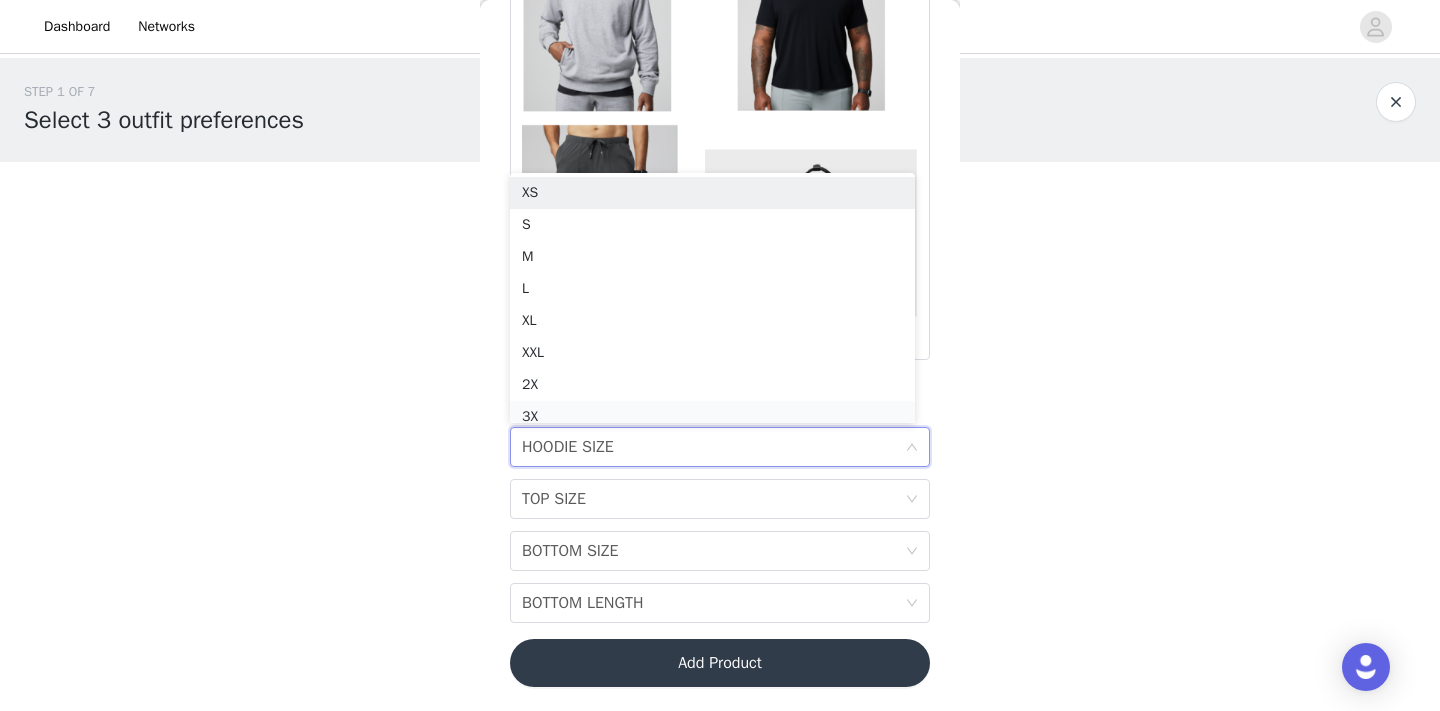 scroll, scrollTop: 10, scrollLeft: 0, axis: vertical 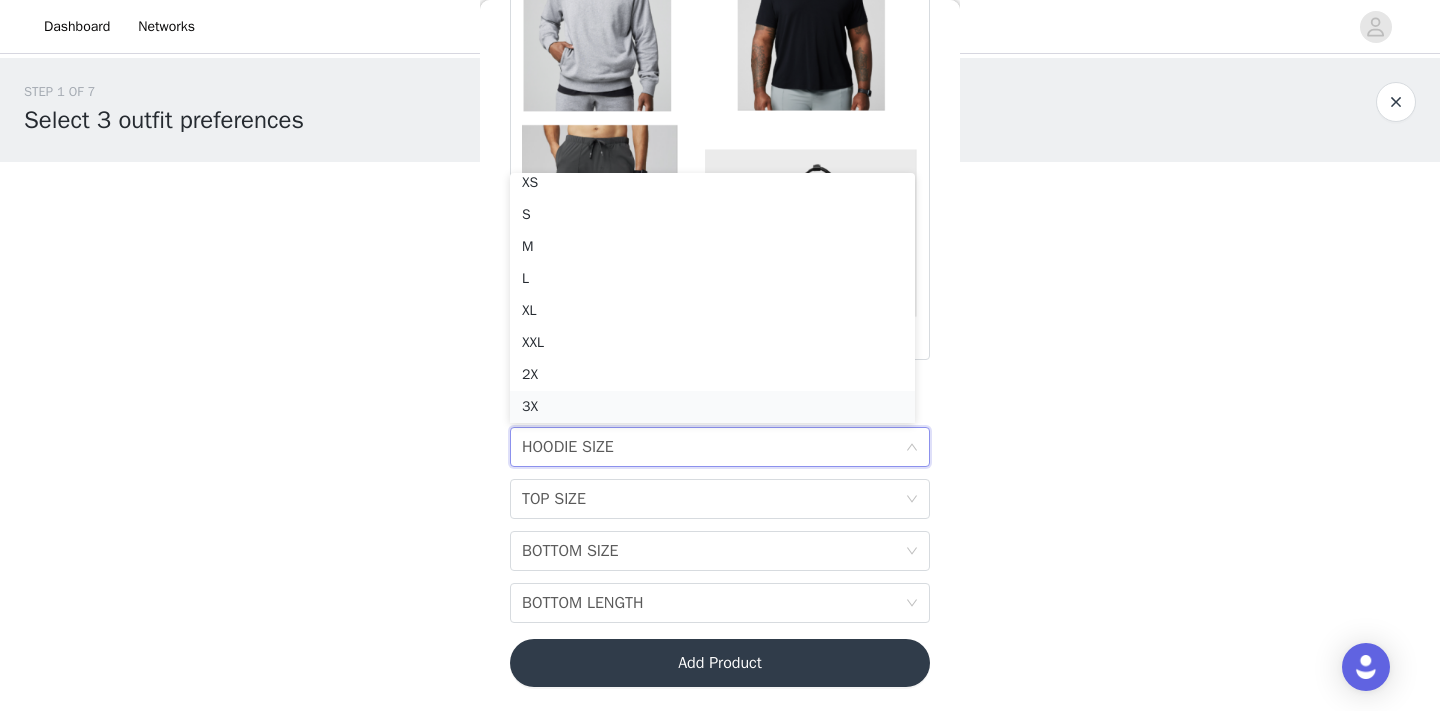 click on "3X" at bounding box center [712, 407] 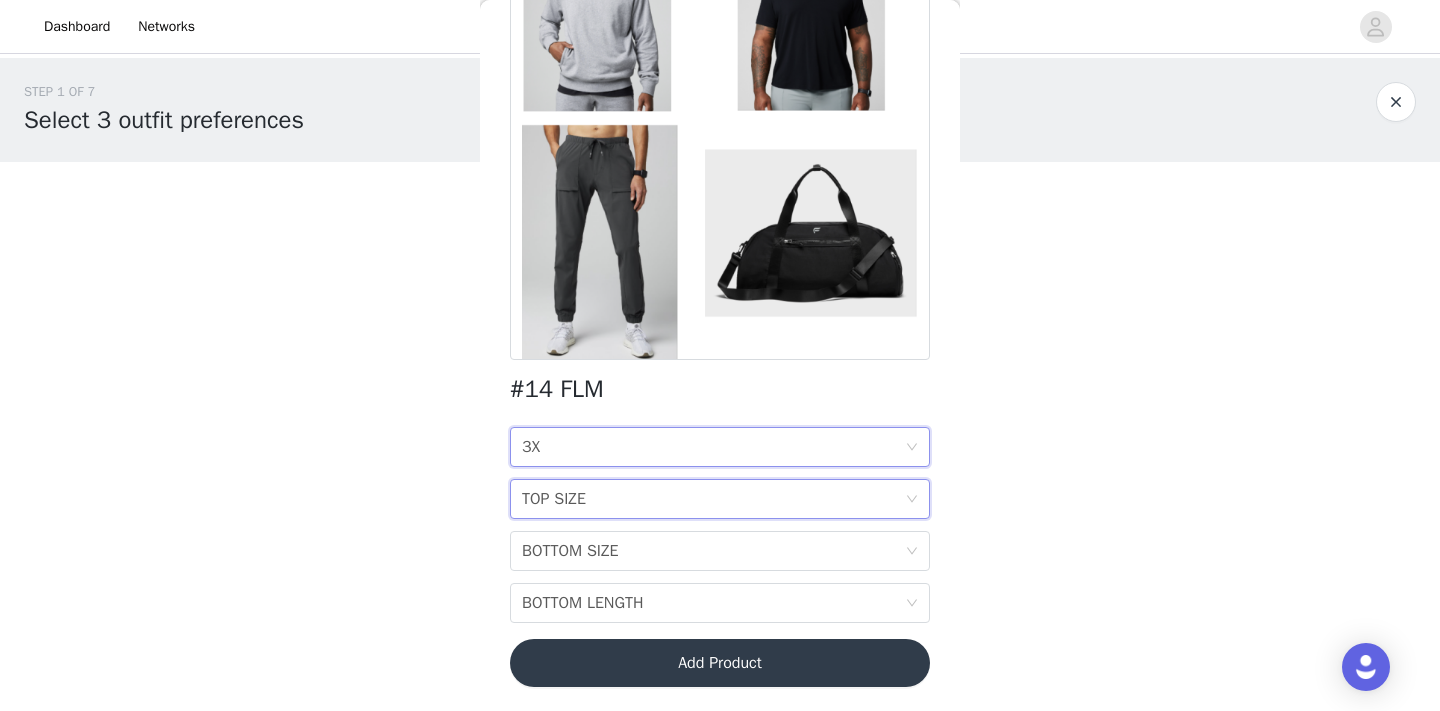 click on "TOP SIZE" at bounding box center [554, 499] 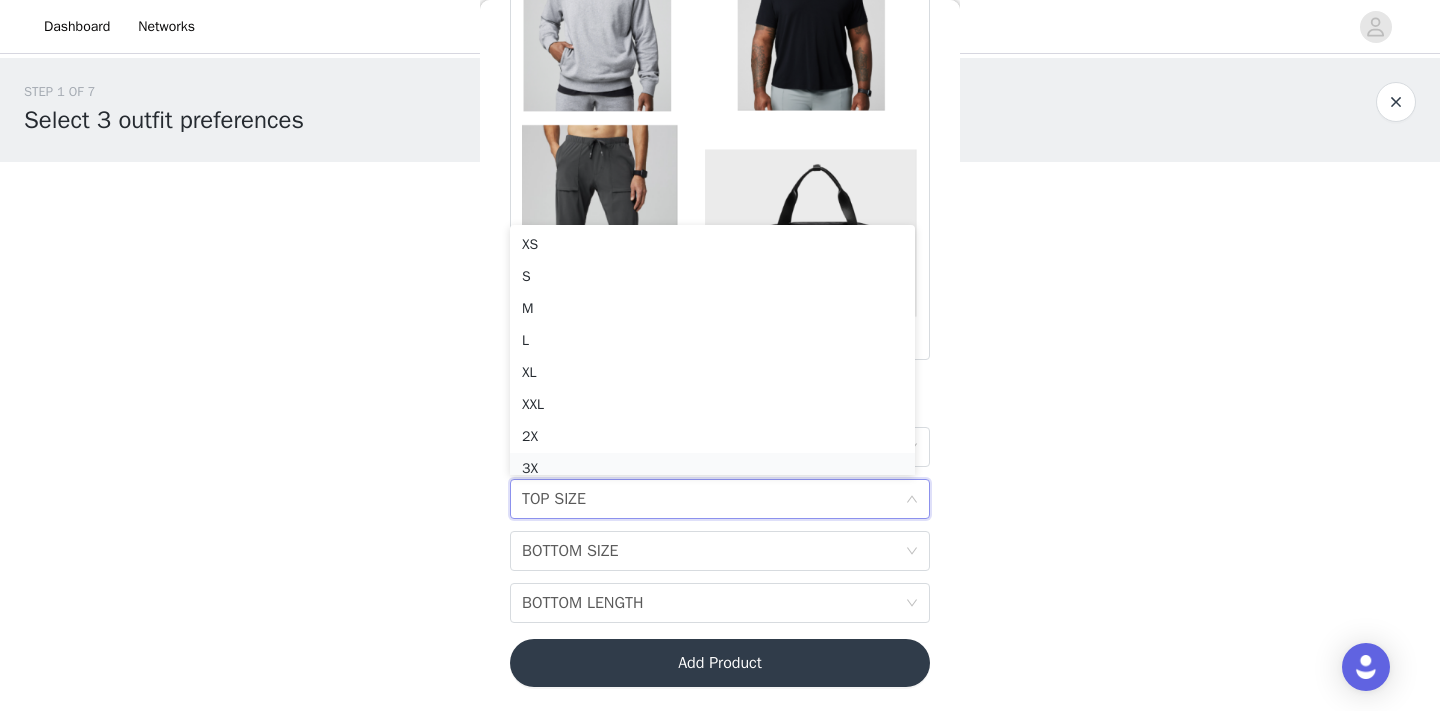 scroll, scrollTop: 10, scrollLeft: 0, axis: vertical 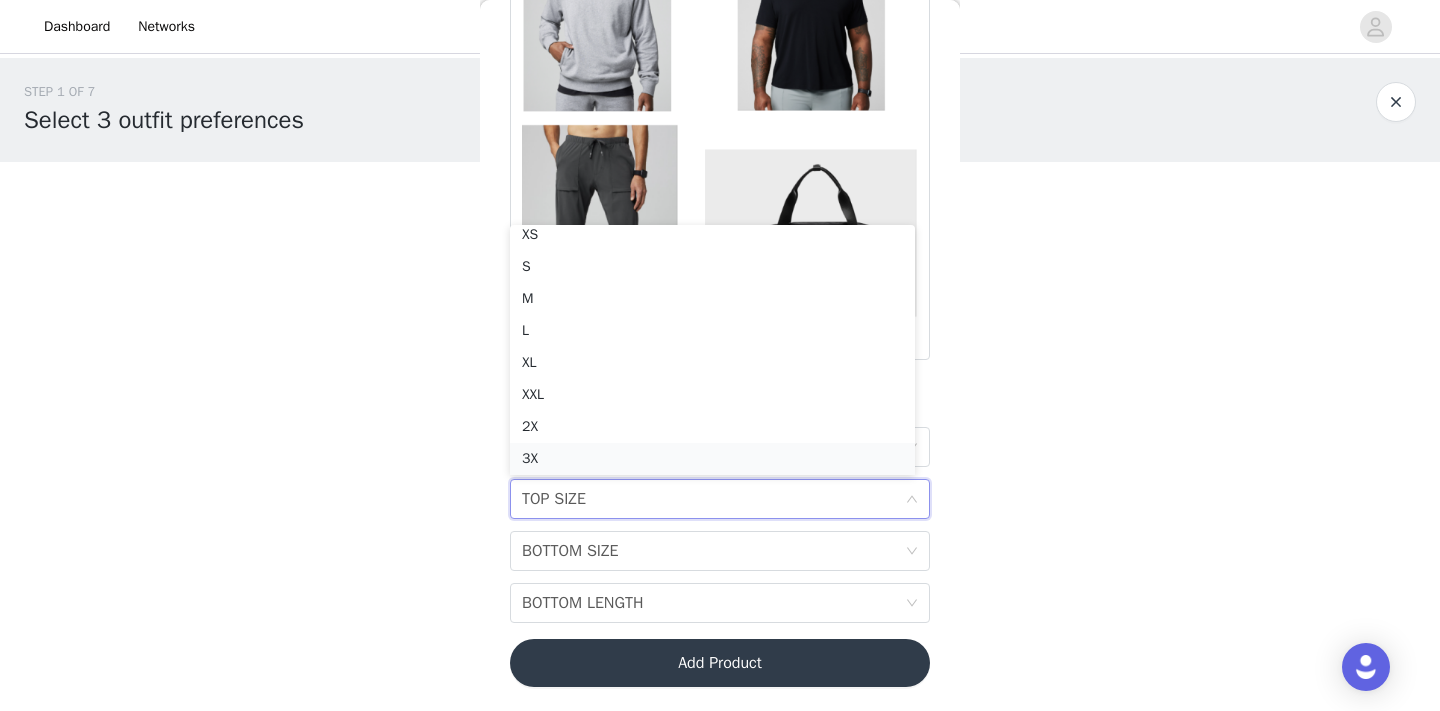 click on "3X" at bounding box center (712, 459) 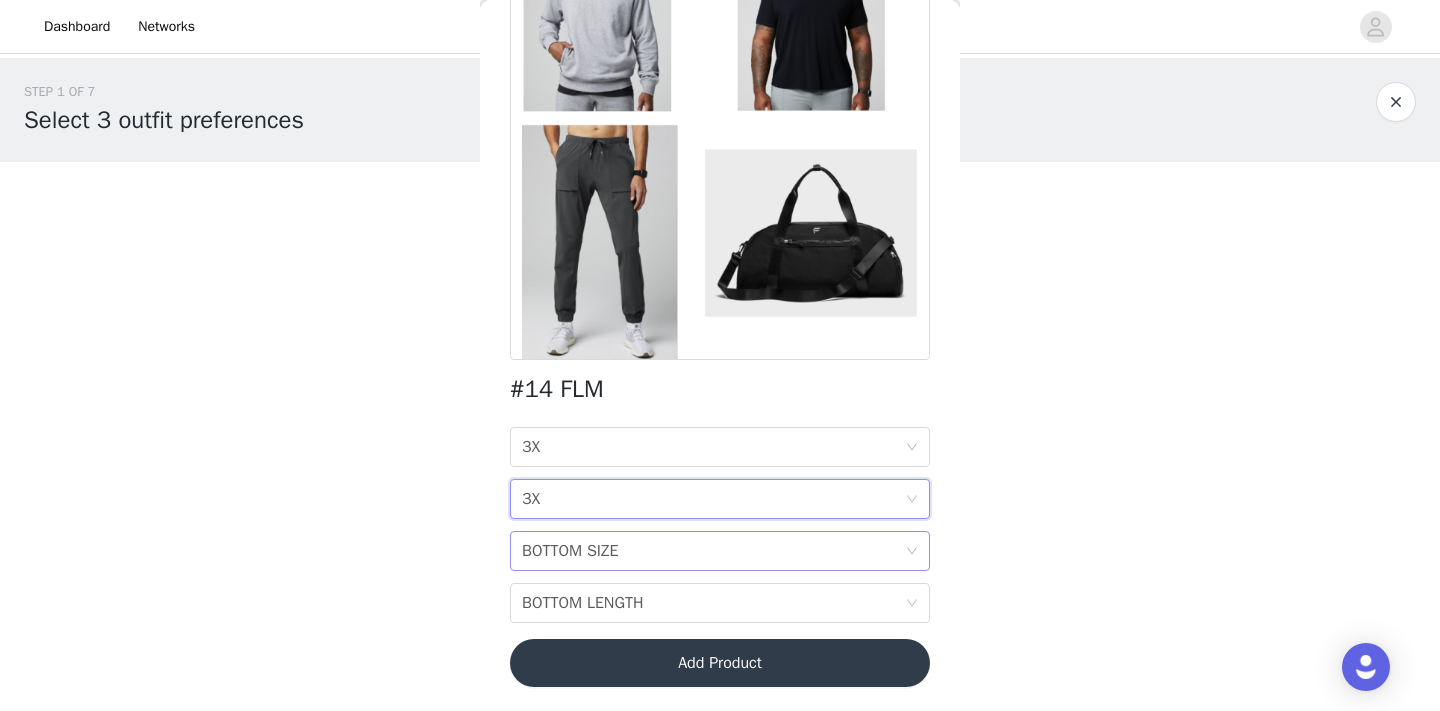 click on "BOTTOM SIZE" at bounding box center (570, 551) 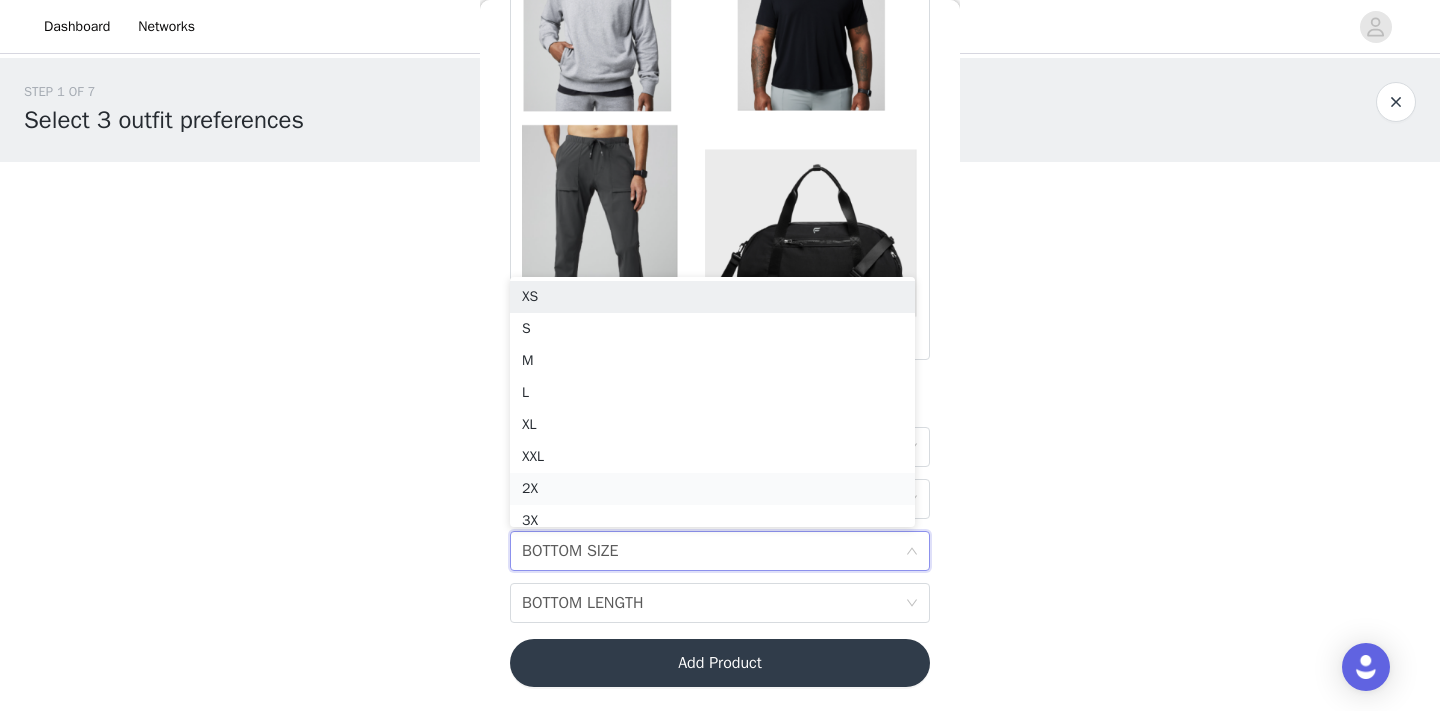 scroll, scrollTop: 10, scrollLeft: 0, axis: vertical 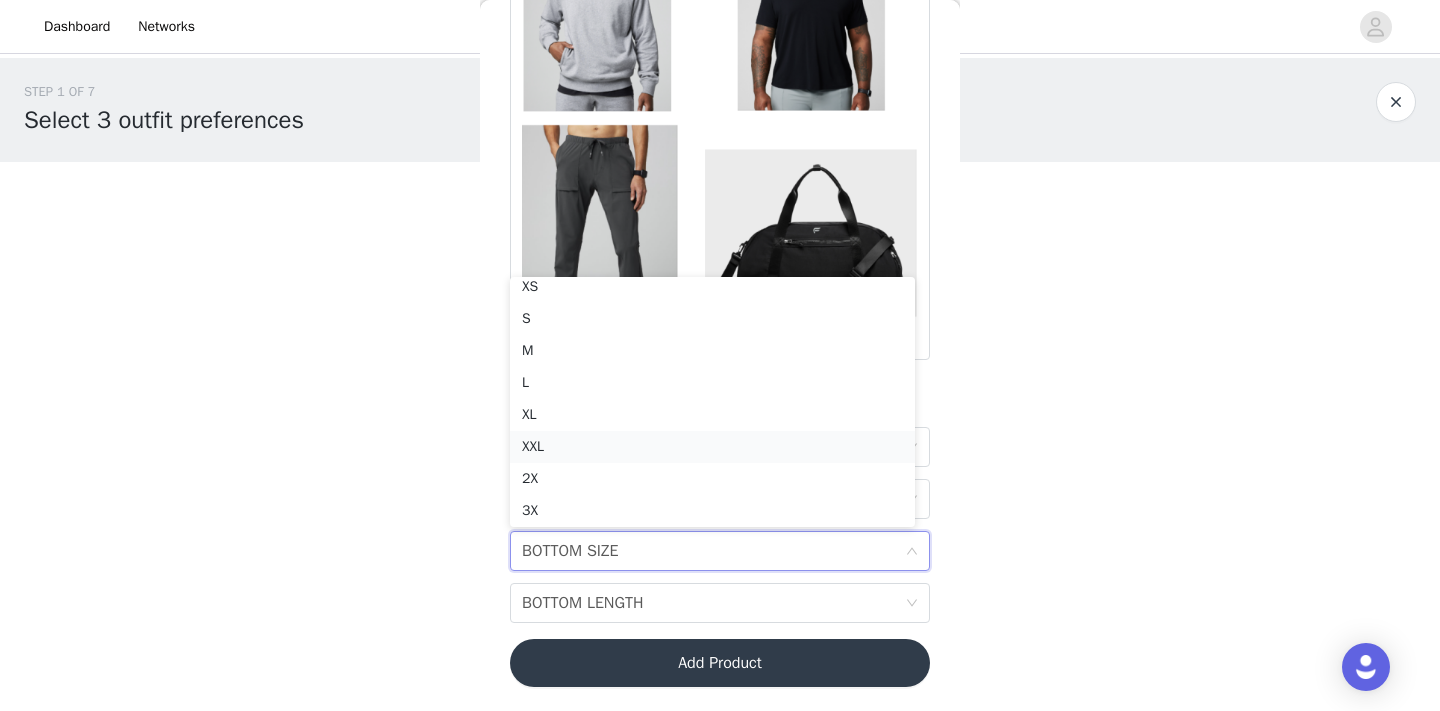 click on "XXL" at bounding box center (712, 447) 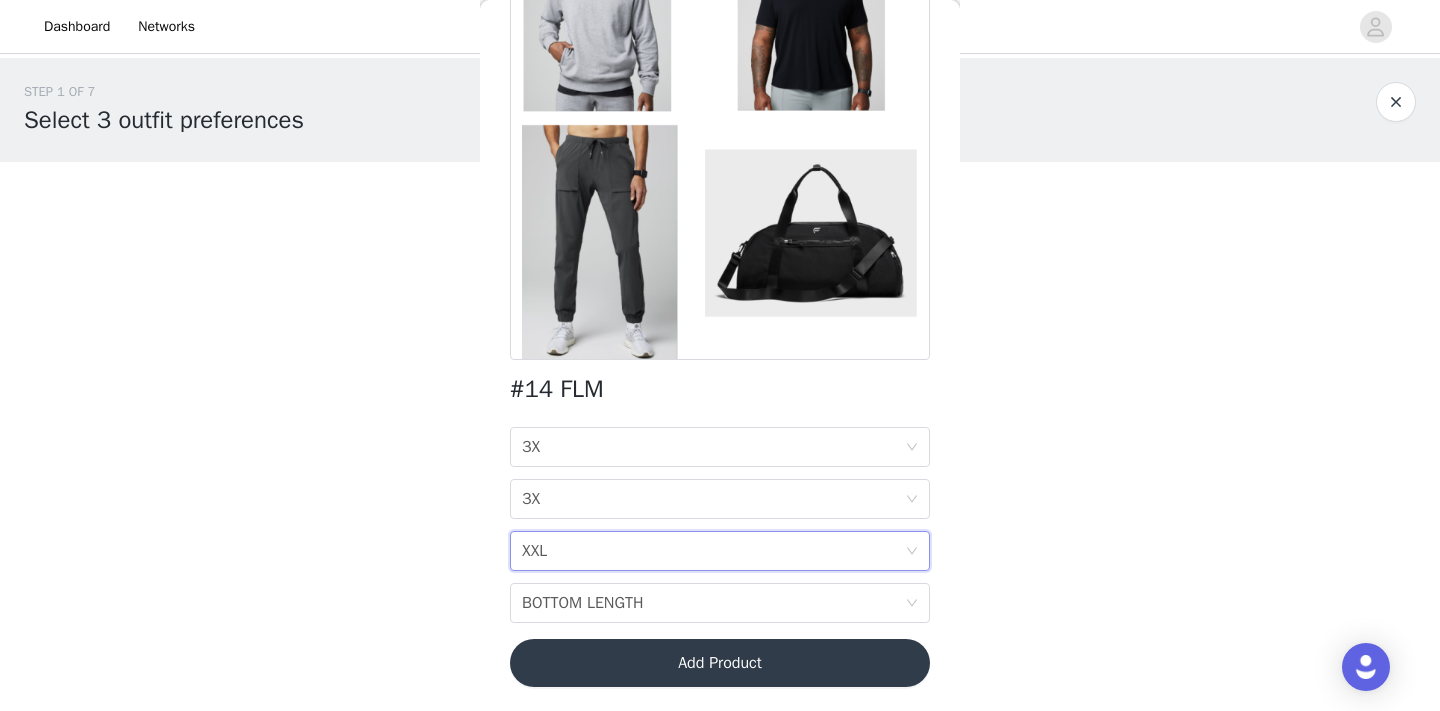 scroll, scrollTop: 0, scrollLeft: 0, axis: both 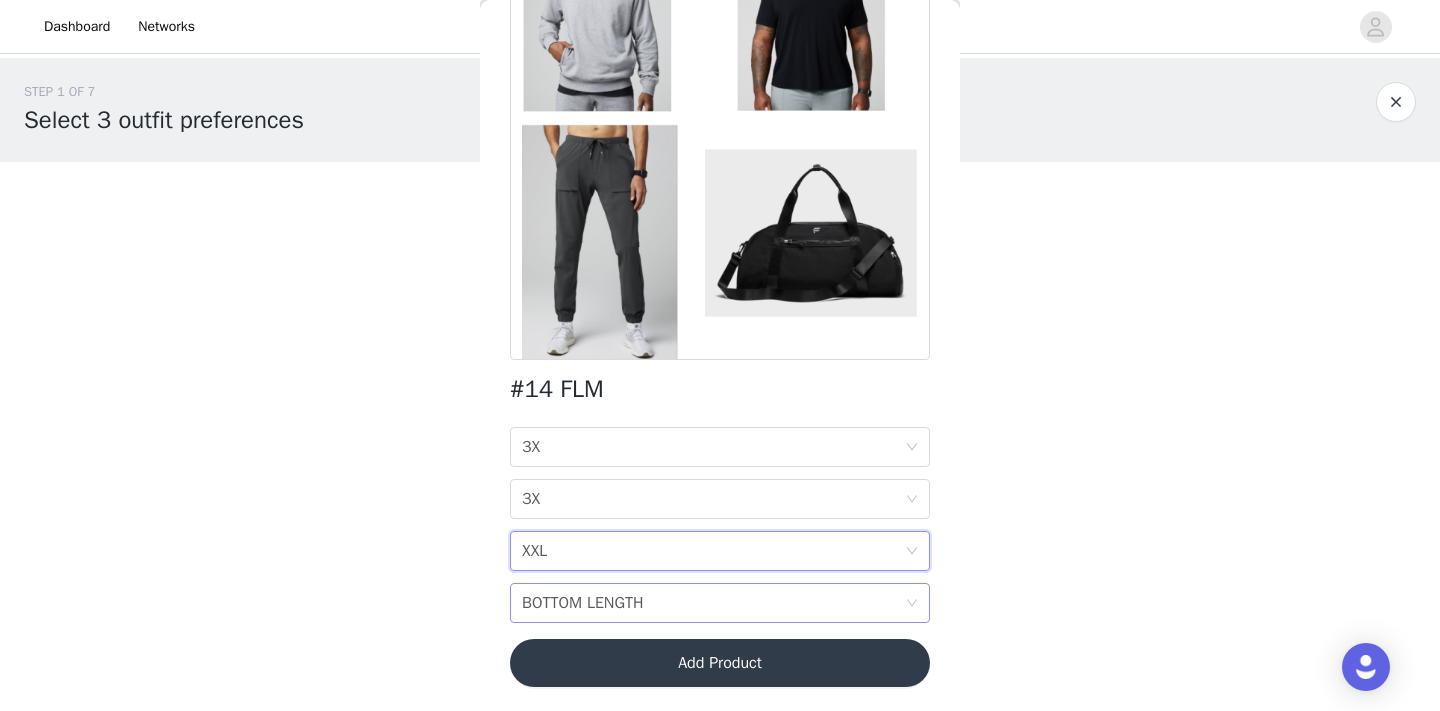 click on "BOTTOM LENGTH" at bounding box center [583, 603] 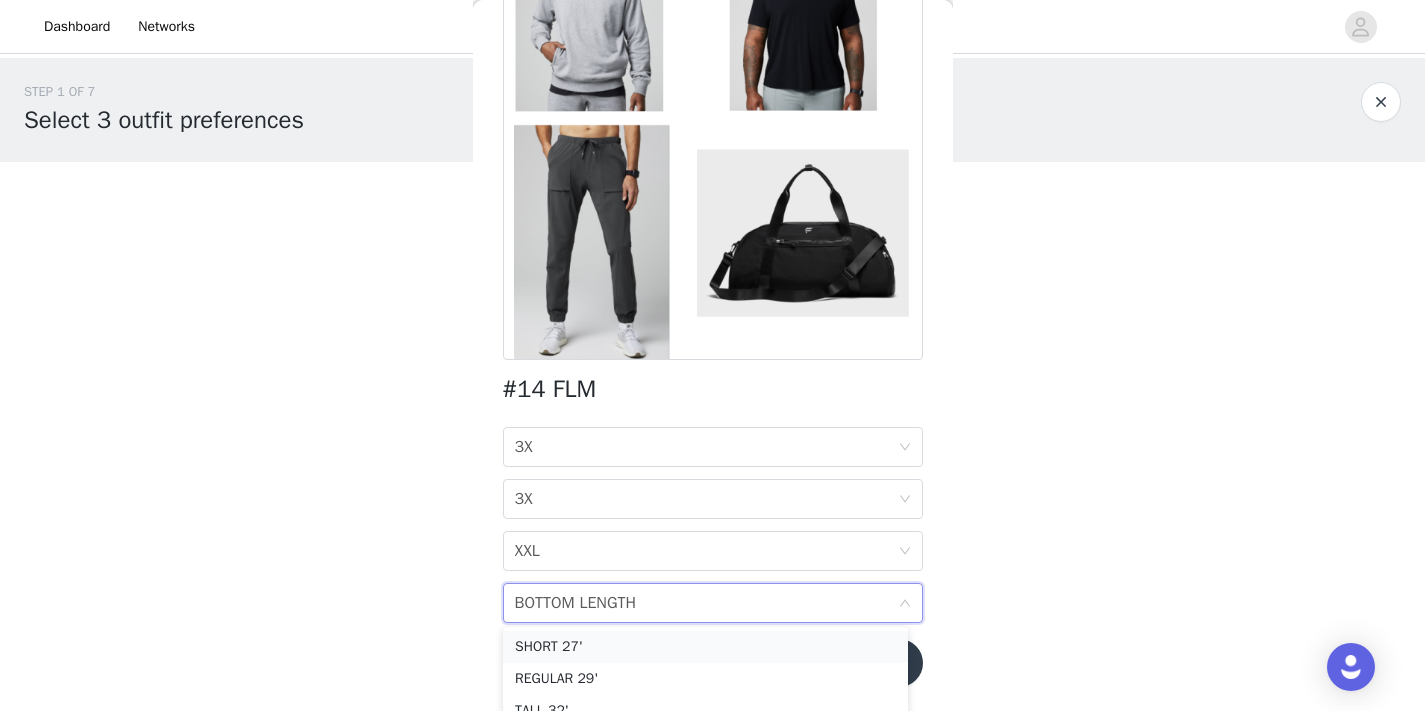 click on "SHORT 27'" at bounding box center (705, 647) 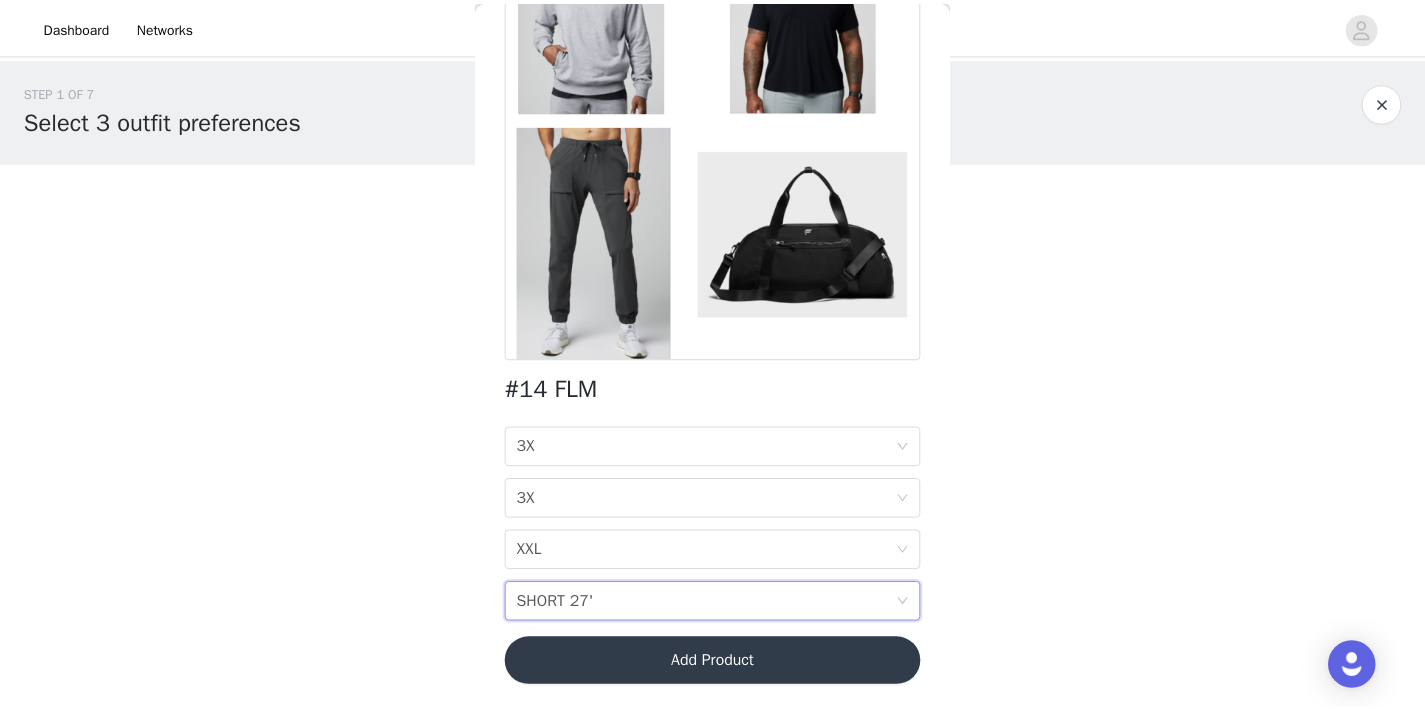 scroll, scrollTop: 0, scrollLeft: 0, axis: both 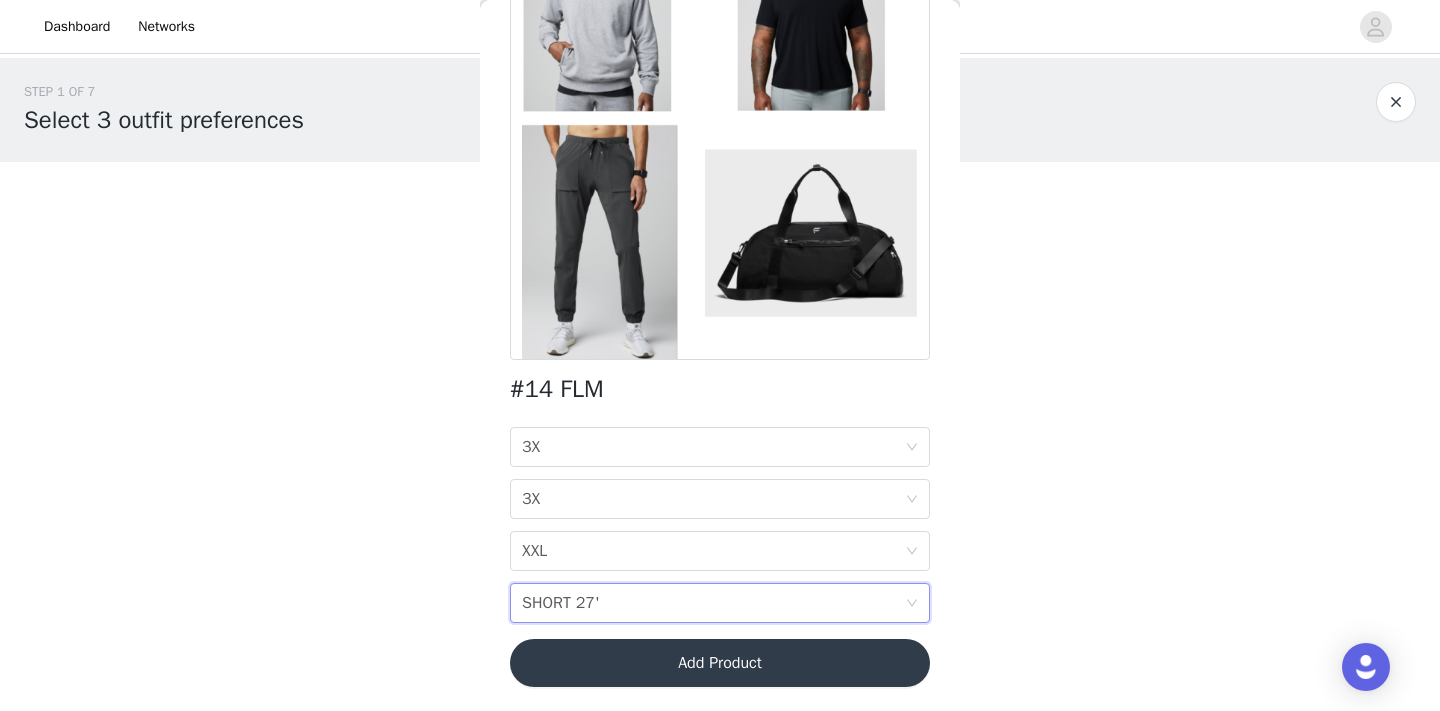 click on "Add Product" at bounding box center [720, 663] 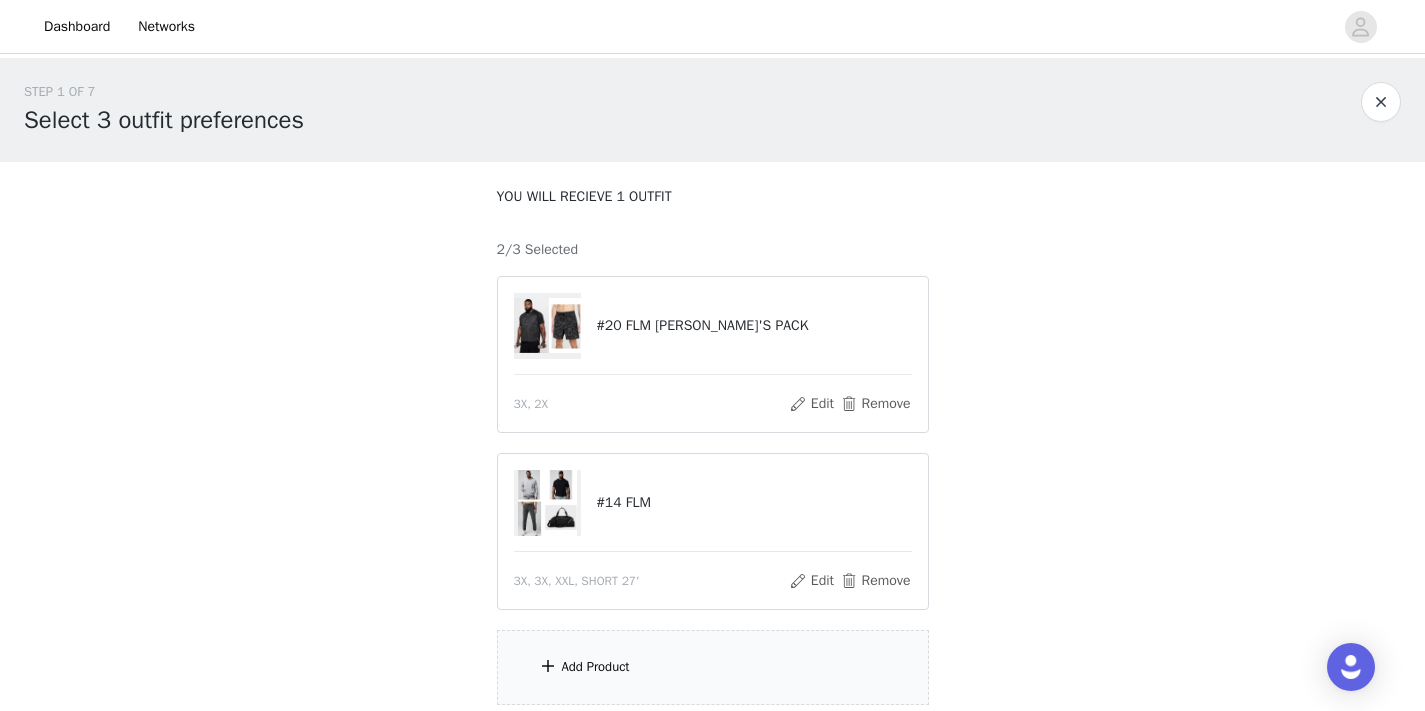 click on "Add Product" at bounding box center [596, 667] 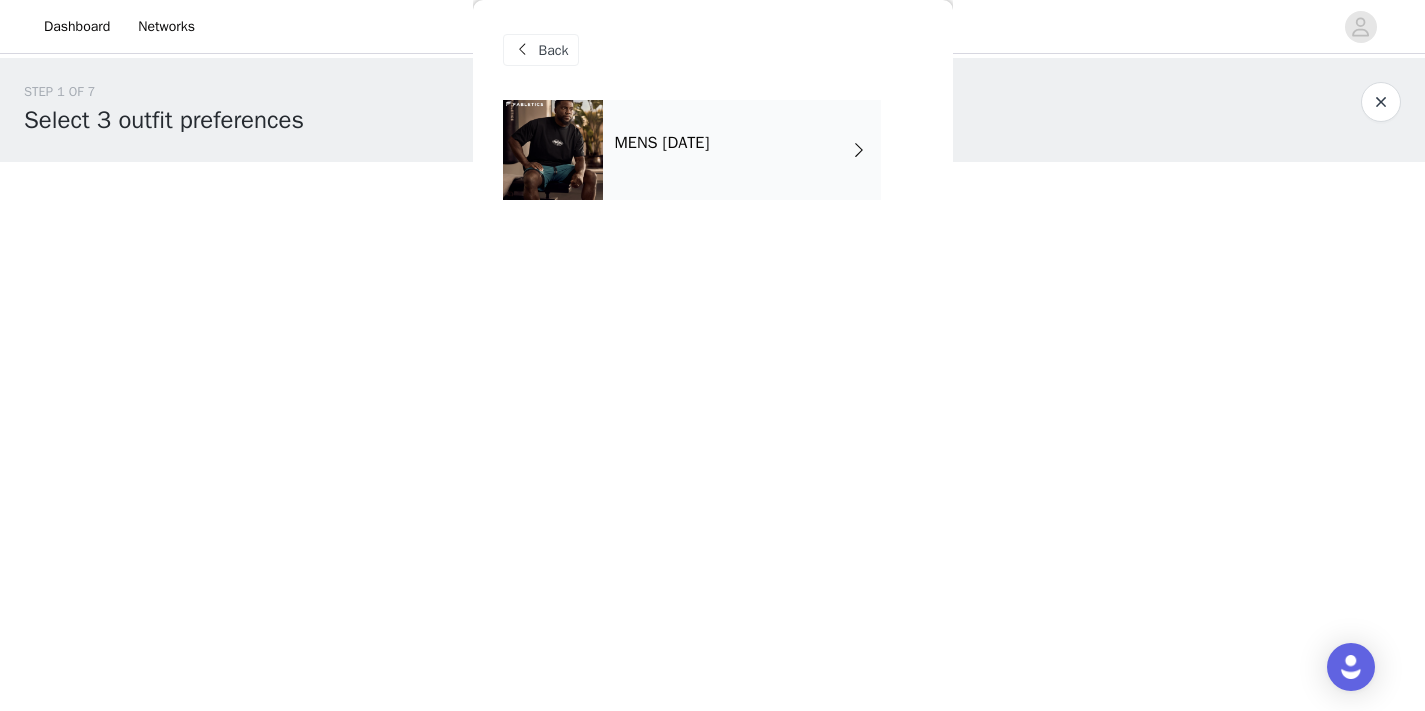 click on "MENS [DATE]" at bounding box center [742, 150] 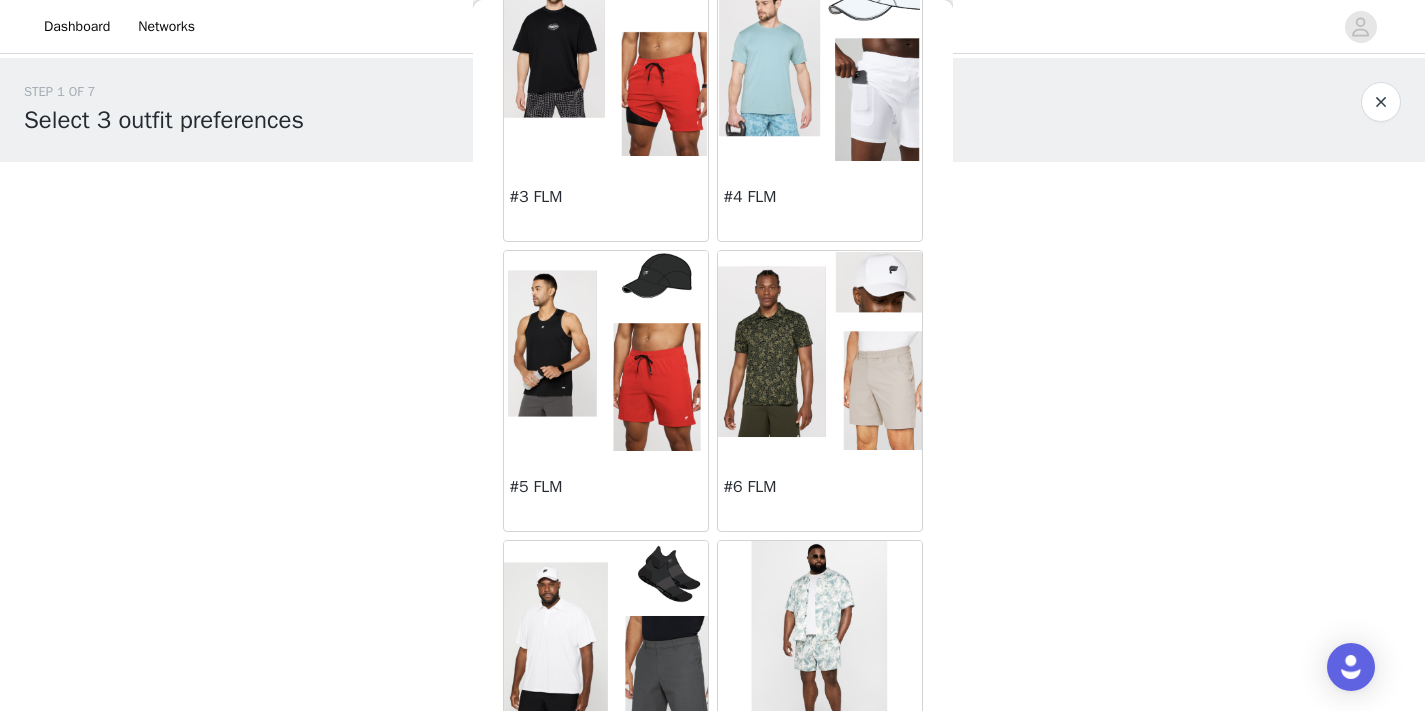 scroll, scrollTop: 437, scrollLeft: 0, axis: vertical 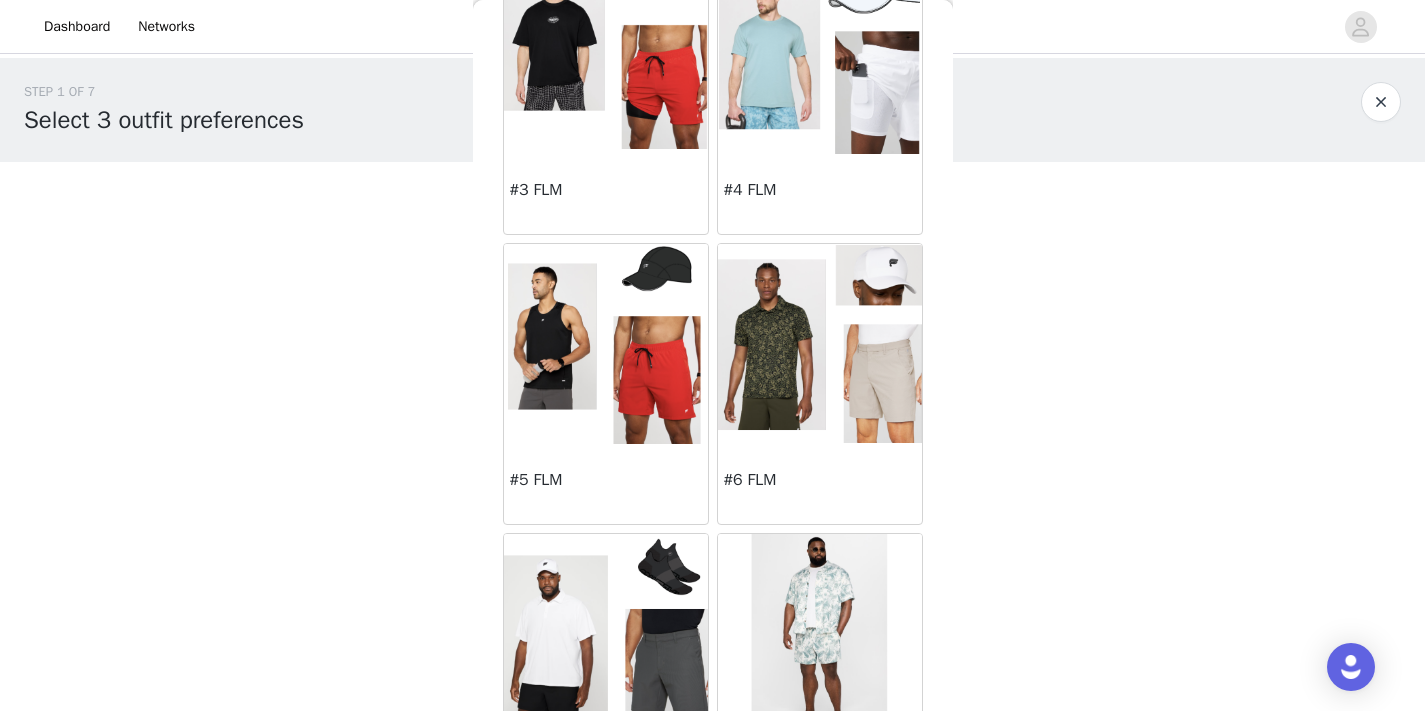 click at bounding box center [605, 344] 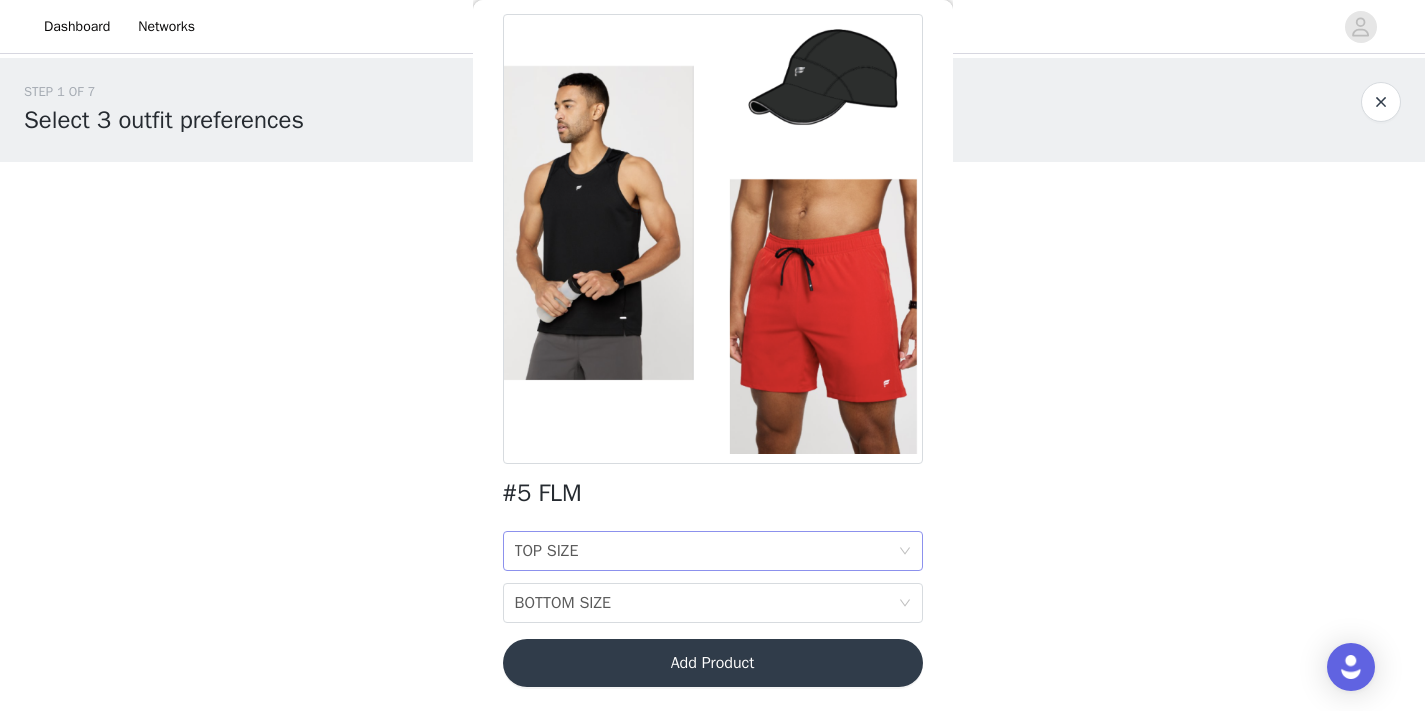 scroll, scrollTop: 86, scrollLeft: 0, axis: vertical 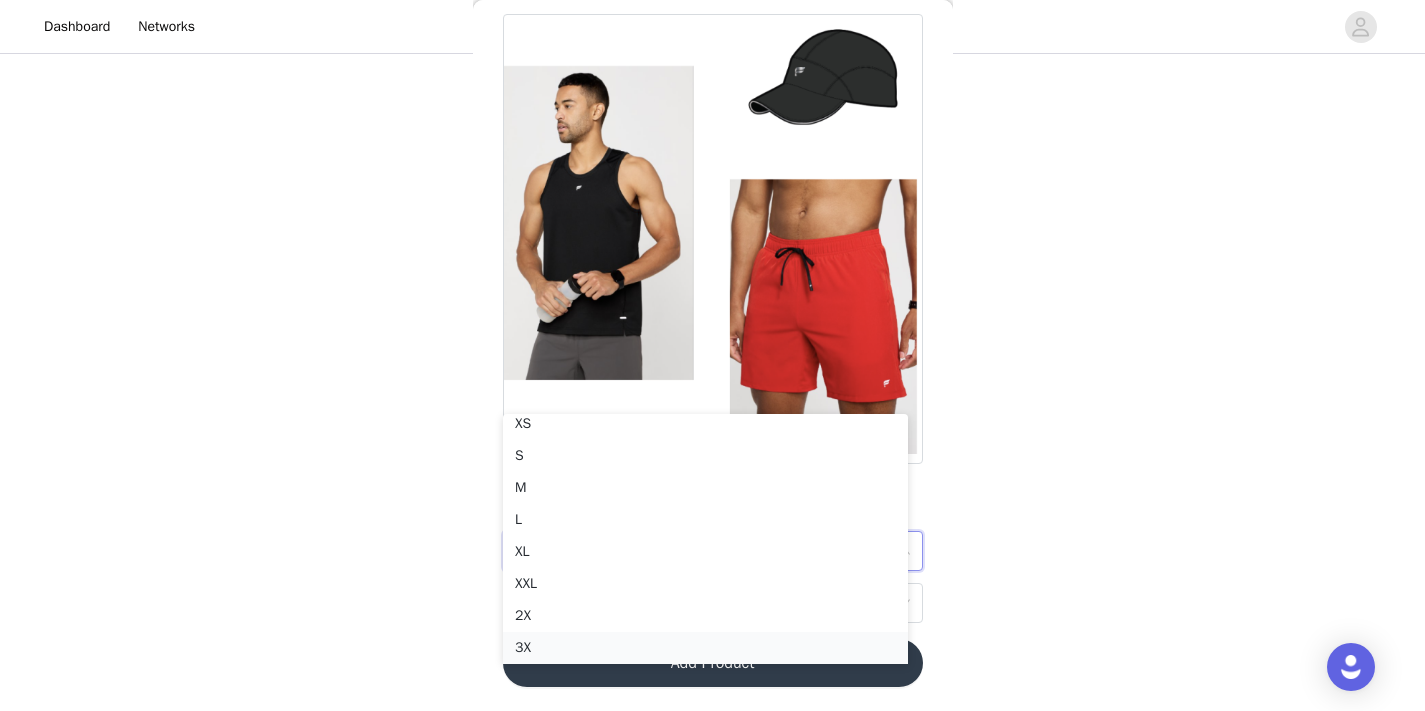 click on "3X" at bounding box center [705, 648] 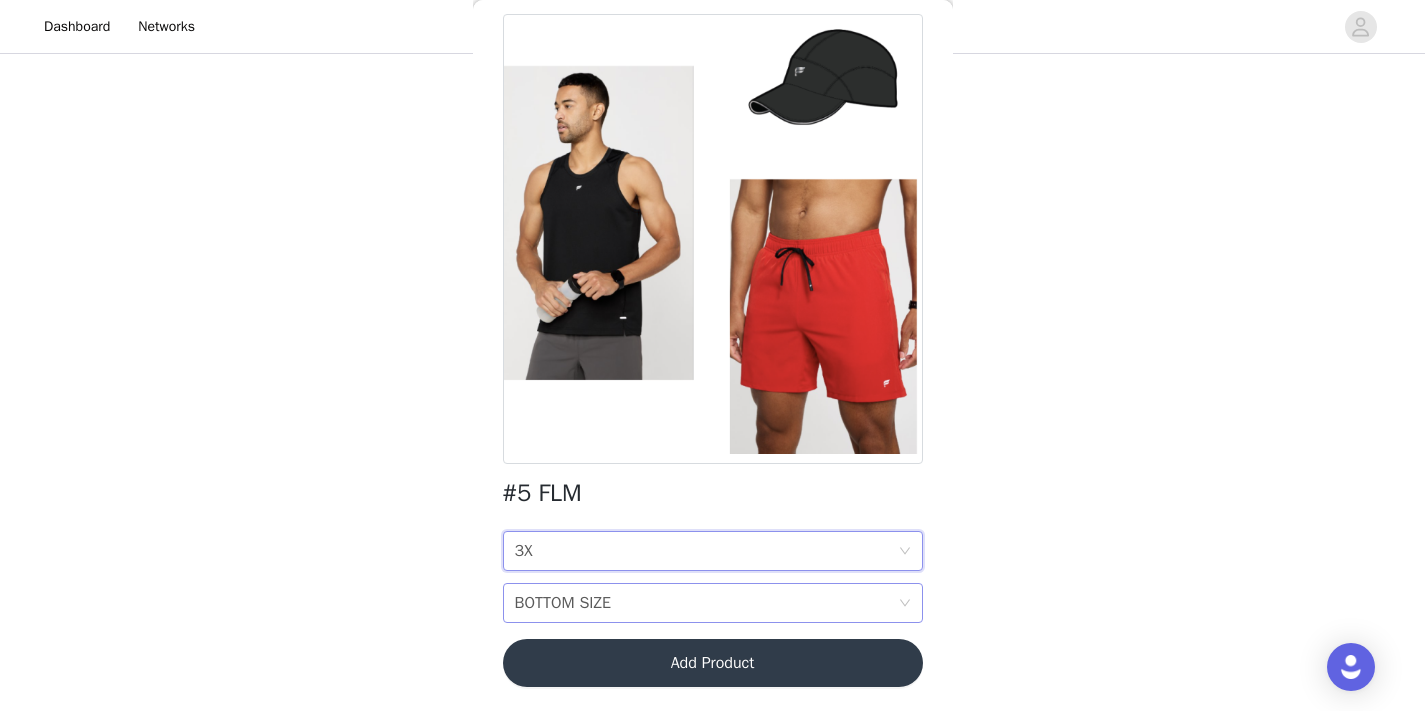 click on "BOTTOM SIZE" at bounding box center [563, 603] 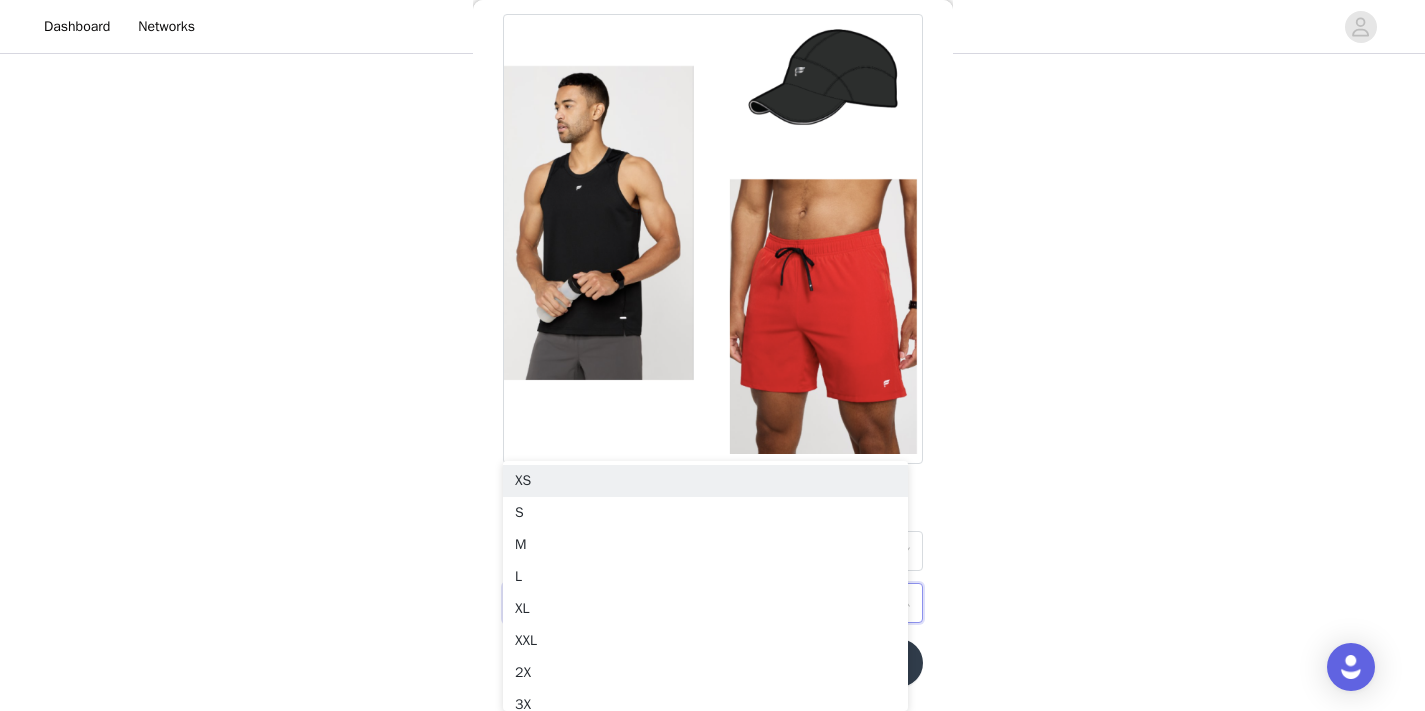 scroll, scrollTop: 327, scrollLeft: 0, axis: vertical 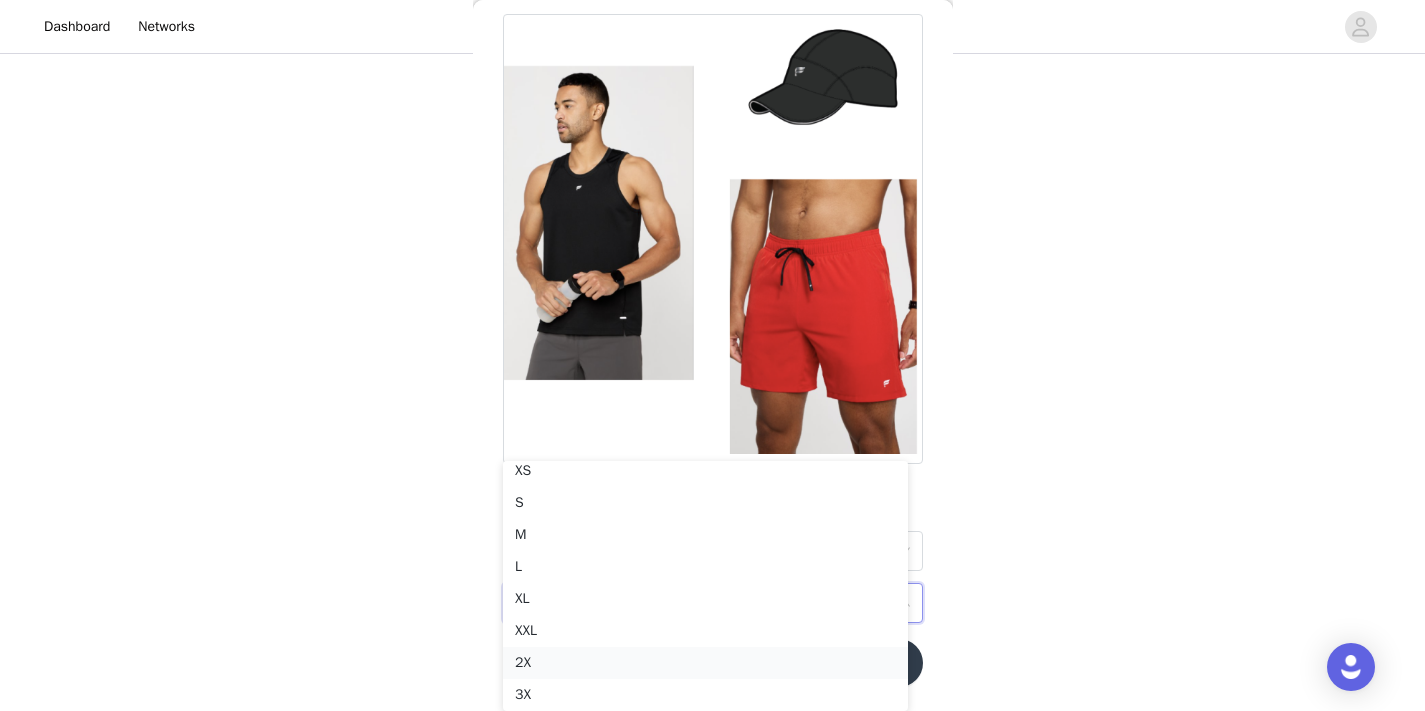 click on "2X" at bounding box center [705, 663] 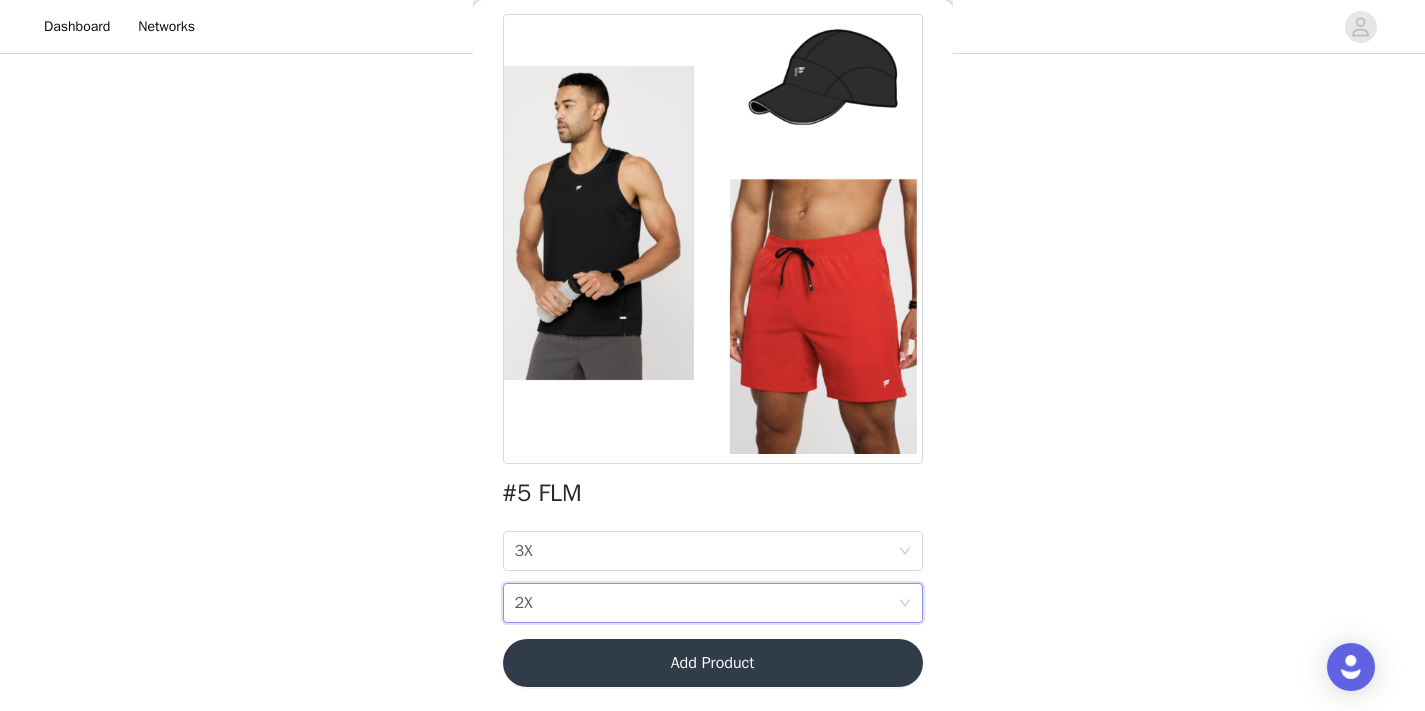 scroll, scrollTop: 161, scrollLeft: 0, axis: vertical 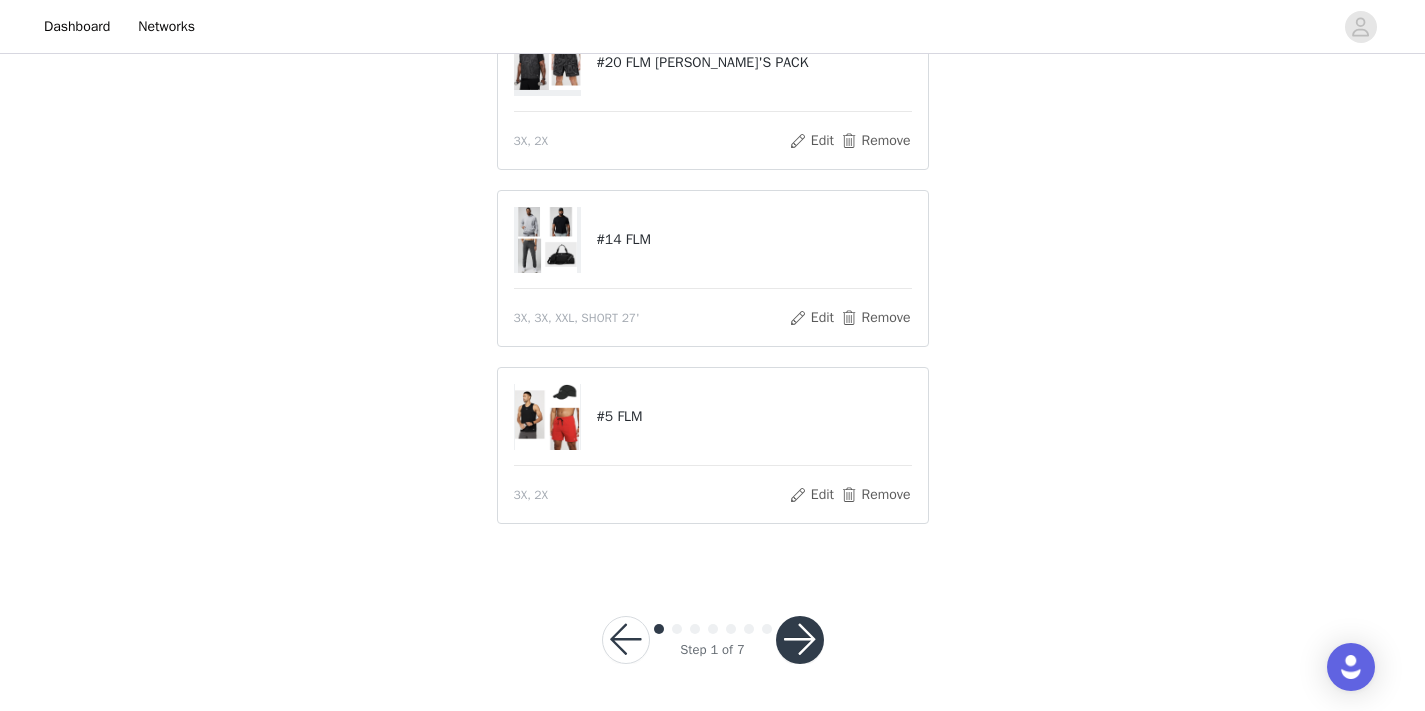 click at bounding box center [800, 640] 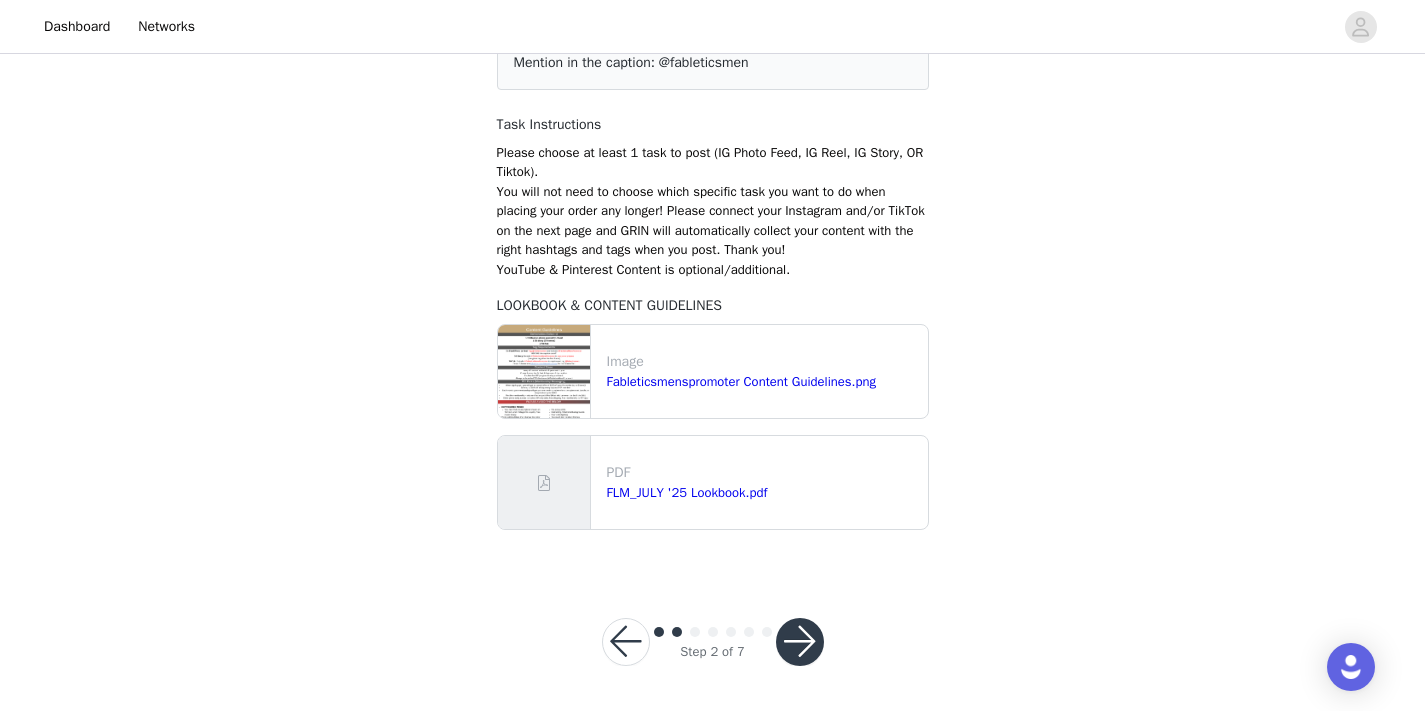 scroll, scrollTop: 221, scrollLeft: 0, axis: vertical 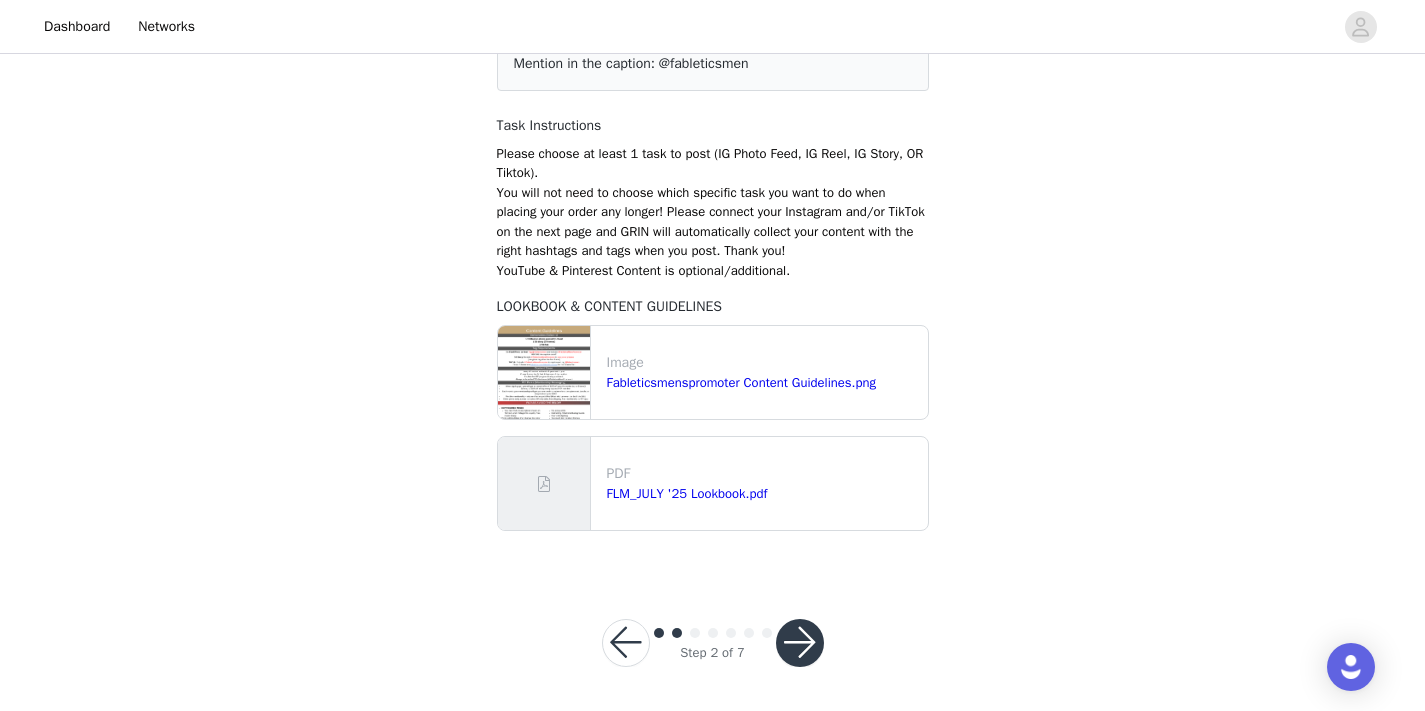 click at bounding box center [800, 643] 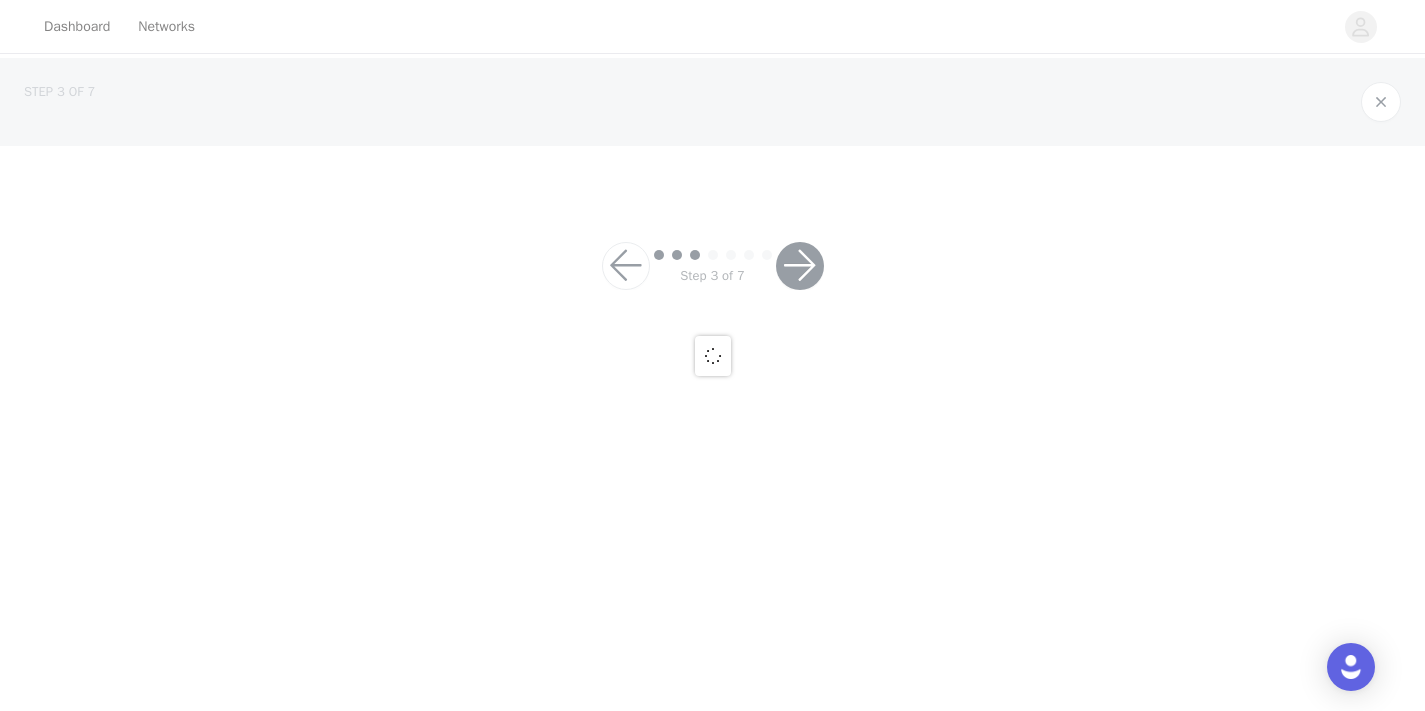 scroll, scrollTop: 0, scrollLeft: 0, axis: both 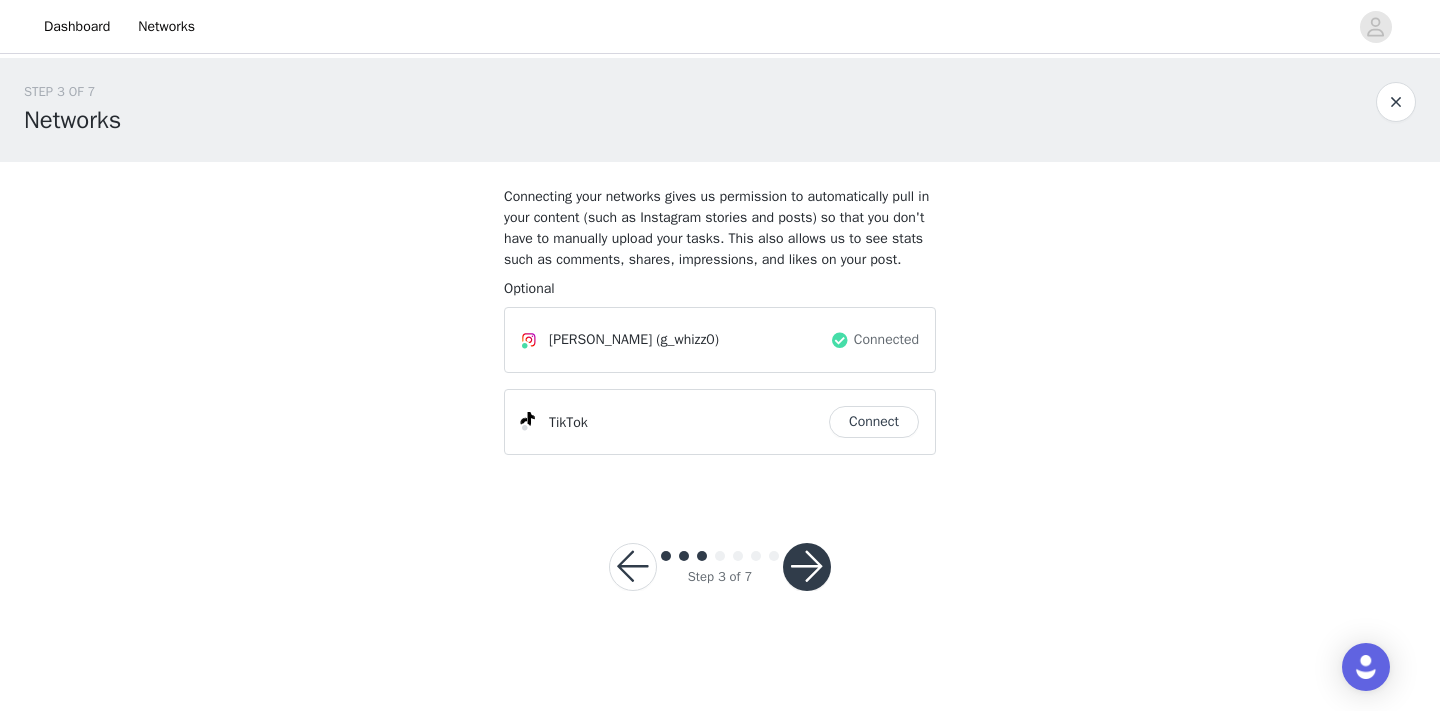 click at bounding box center [807, 567] 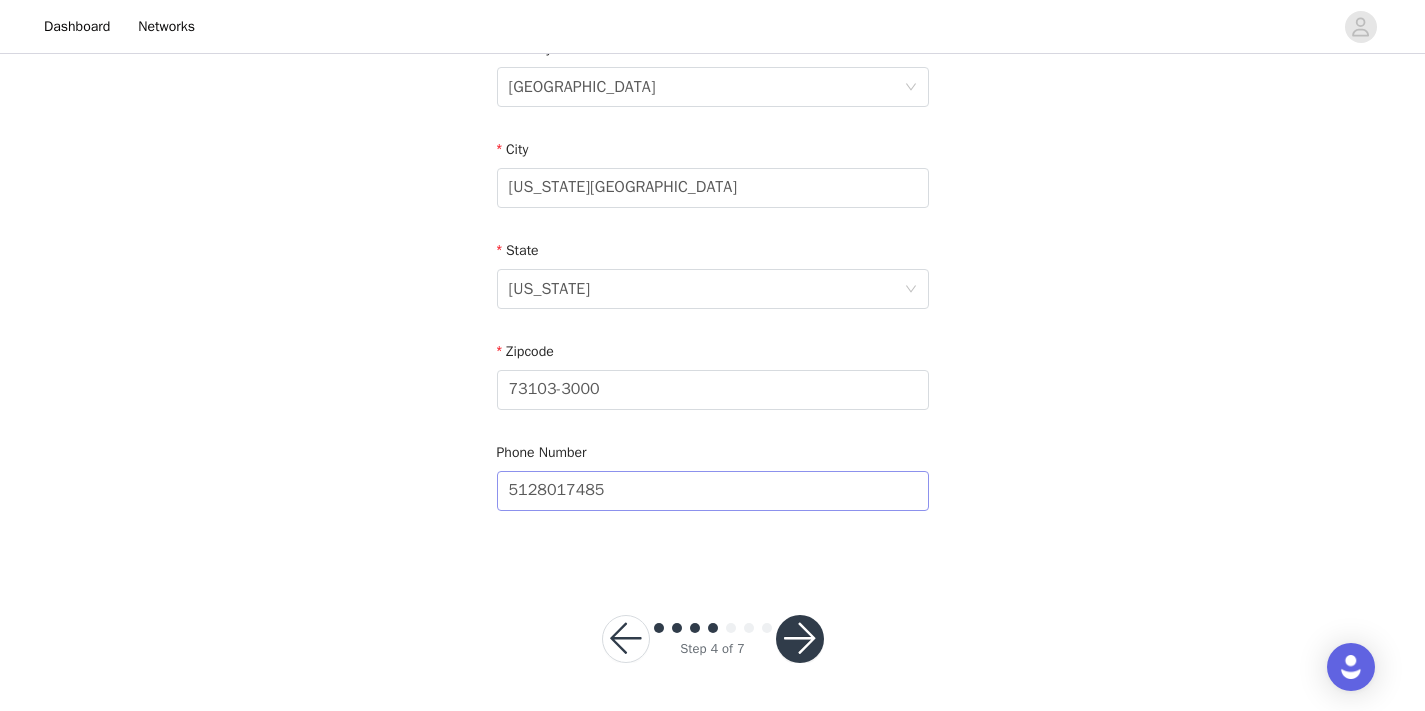 scroll, scrollTop: 652, scrollLeft: 0, axis: vertical 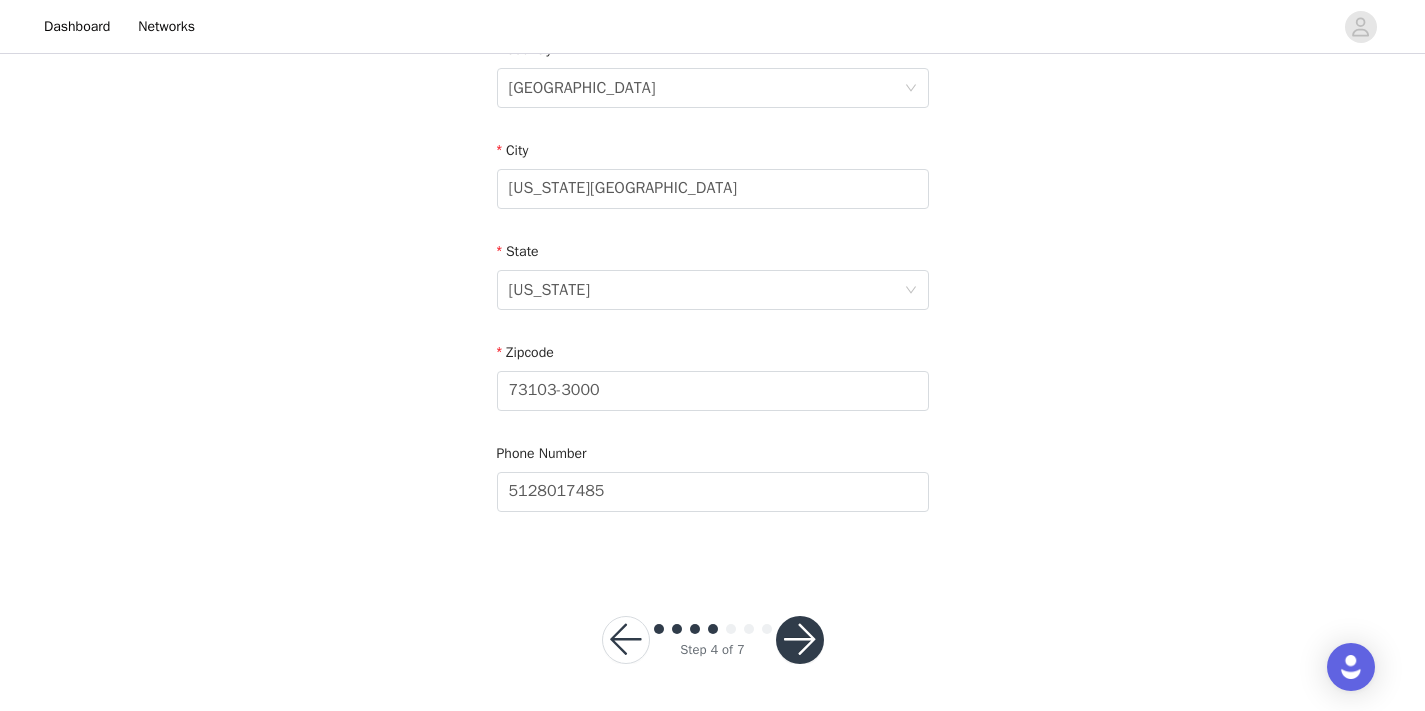 click at bounding box center (800, 640) 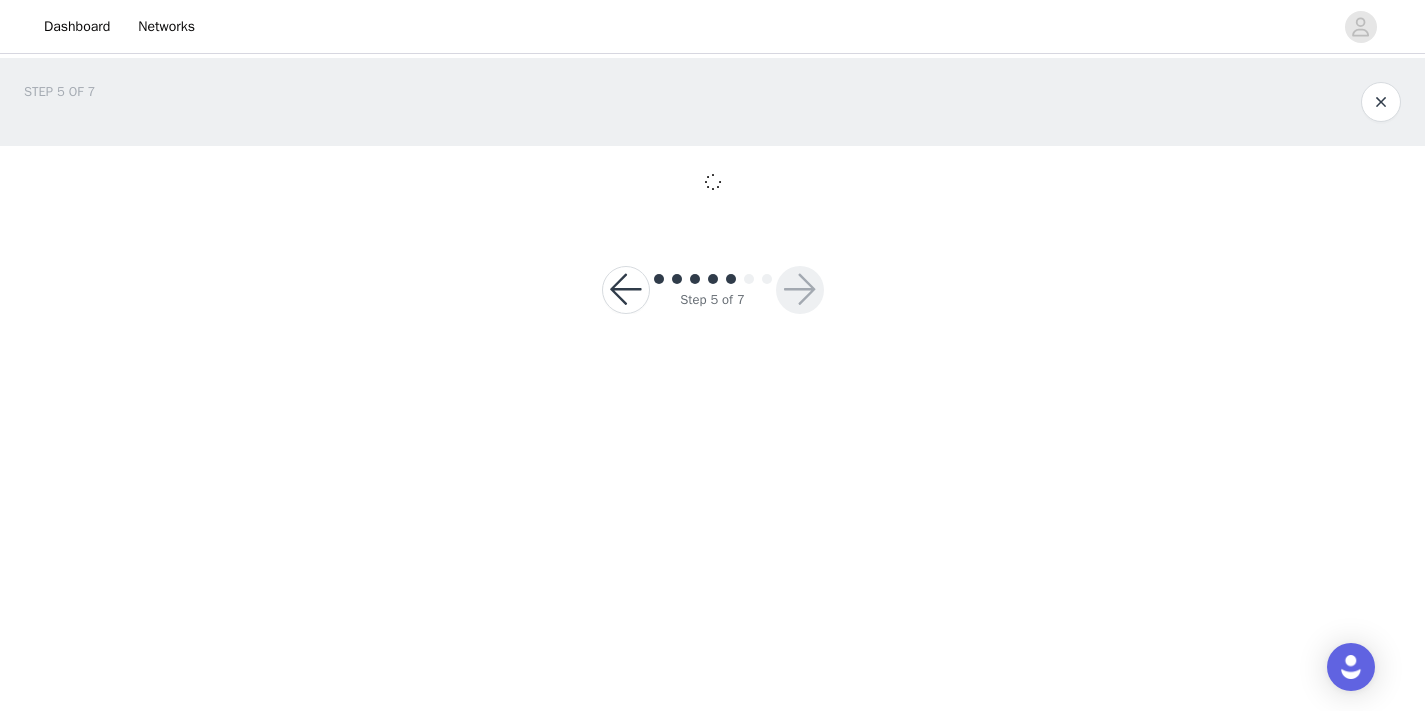 scroll, scrollTop: 0, scrollLeft: 0, axis: both 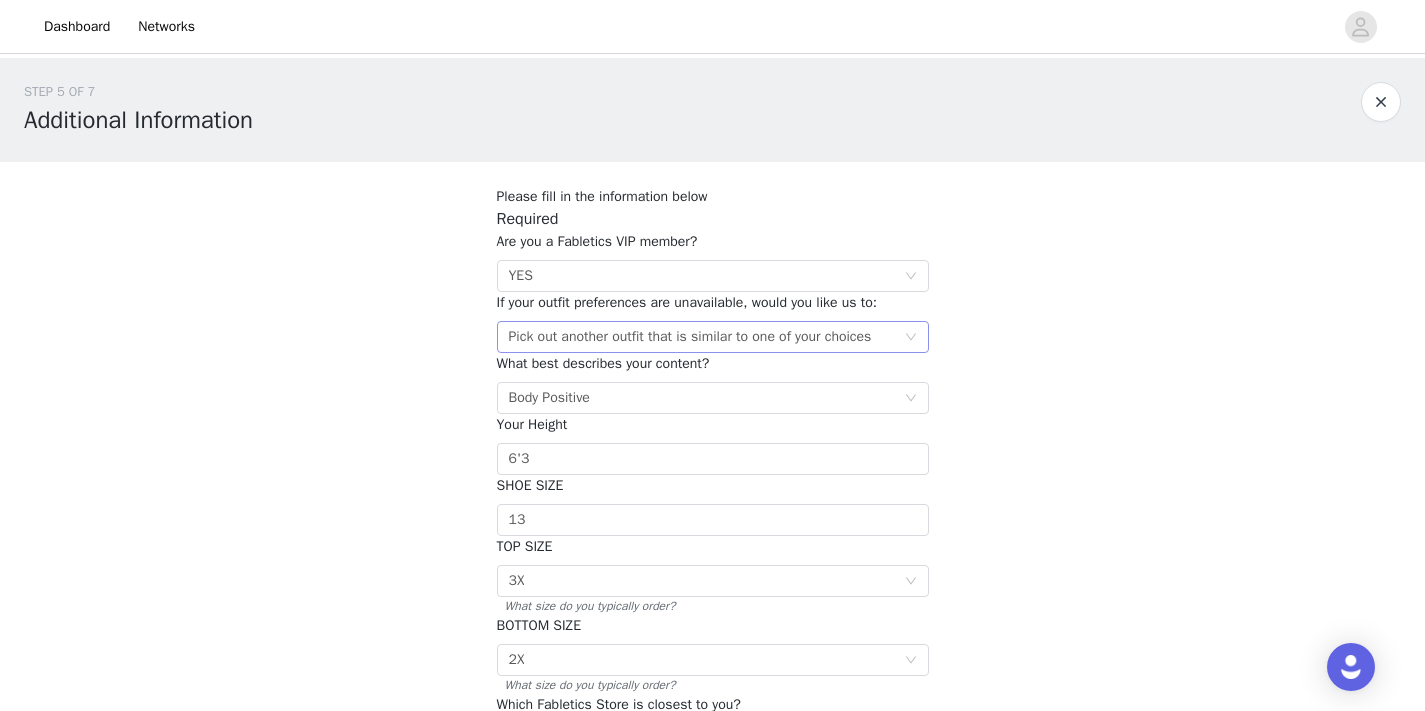 click on "Pick out another outfit that is similar to one of your choices" at bounding box center [690, 337] 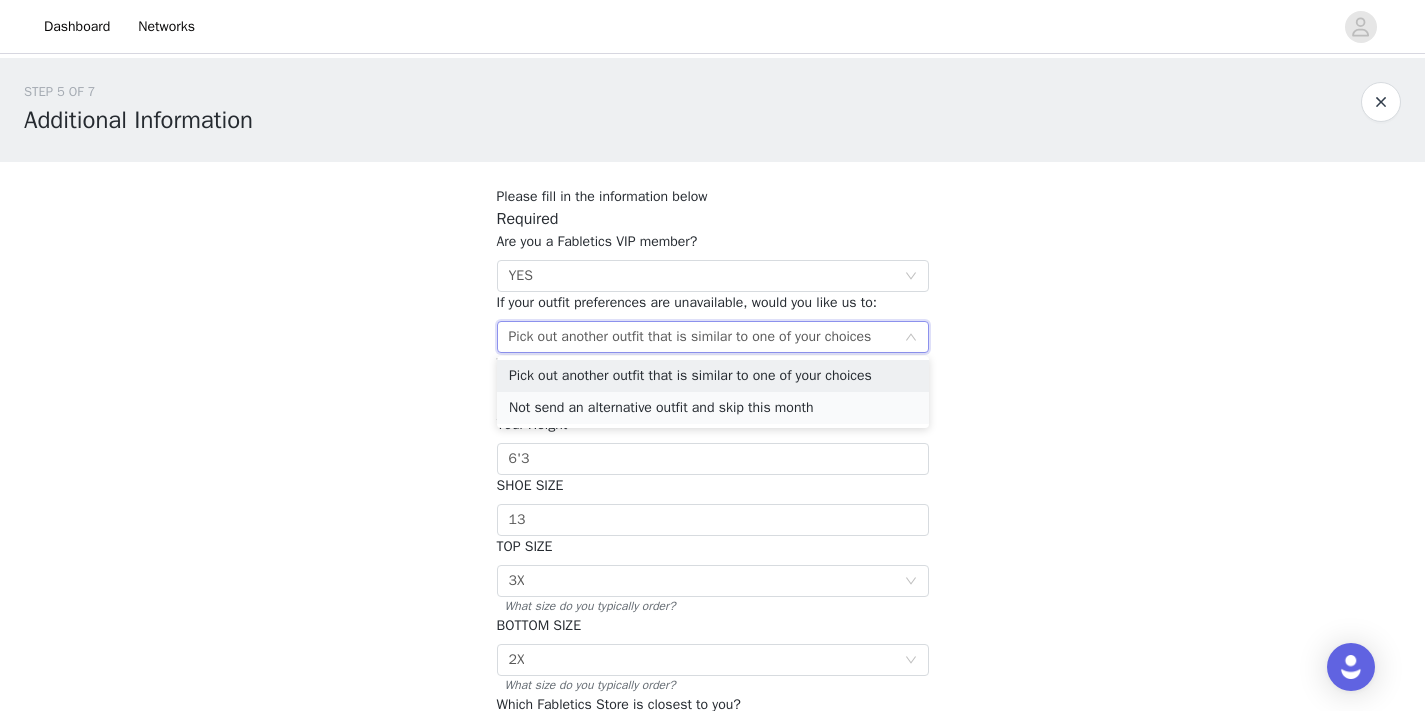 click on "Not send an alternative outfit and skip this month" at bounding box center [713, 408] 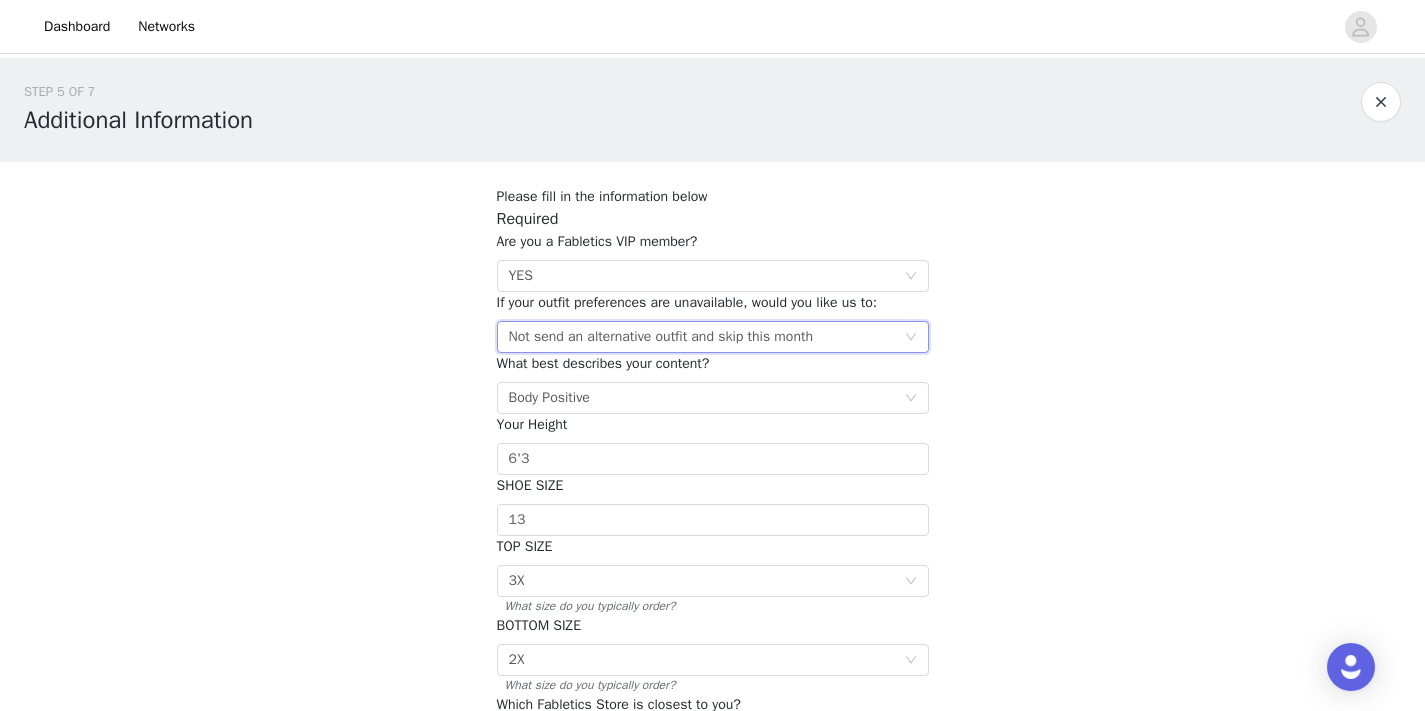 click on "STEP 5 OF 7
Additional Information
Please fill in the information below   Required   Are you a Fabletics VIP member?     Select YES   If your outfit preferences are unavailable, would you like us to:     Select Not send an alternative outfit and skip this month   What best describes your content?     Select Body Positive   Your Height     6'3   SHOE SIZE     13   TOP SIZE     Select 3X   What size do you typically order? BOTTOM SIZE     Select 2X   What size do you typically order? Which Fabletics Store is closest to you?     Select Classen Curve- Oklahoma City, OK   We'd love to keep you up-to date on in-store events! If you have several stores nearby, please choose the one you visit most often." at bounding box center [712, 456] 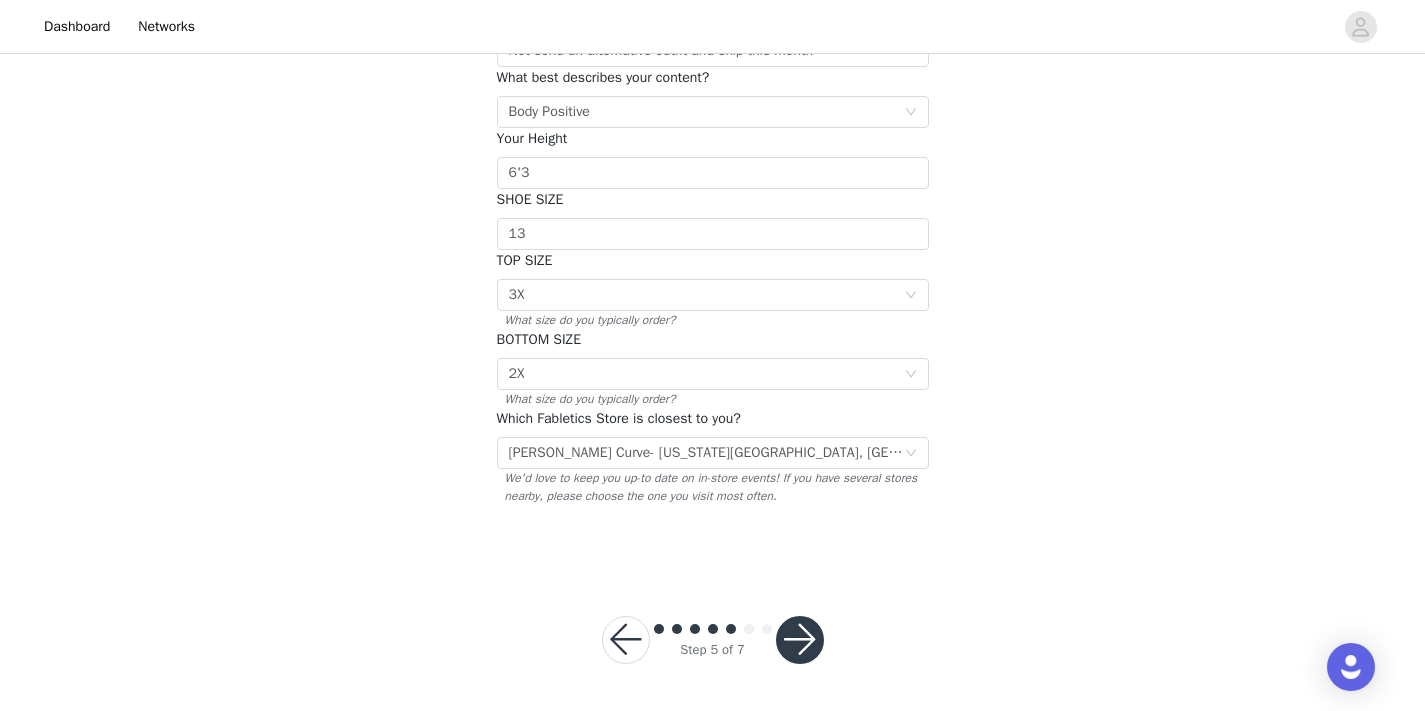 scroll, scrollTop: 285, scrollLeft: 0, axis: vertical 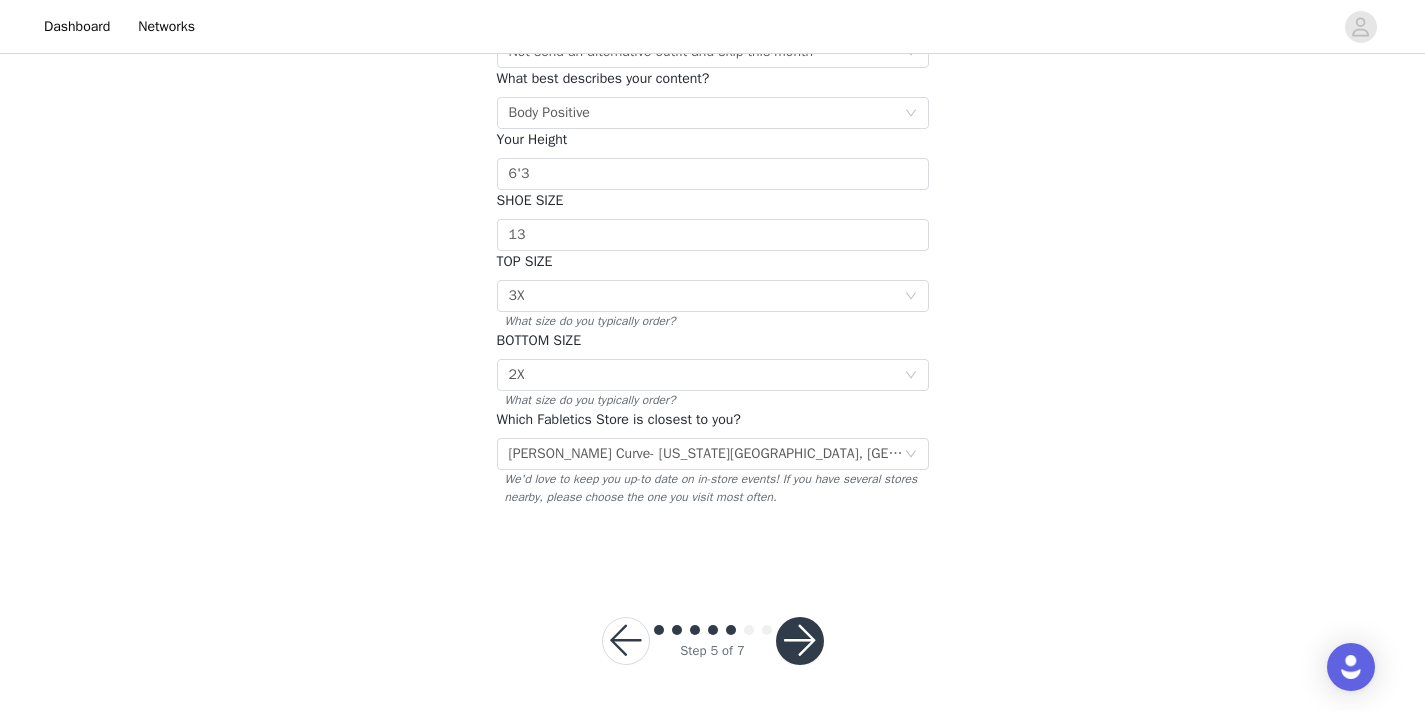 click at bounding box center (800, 641) 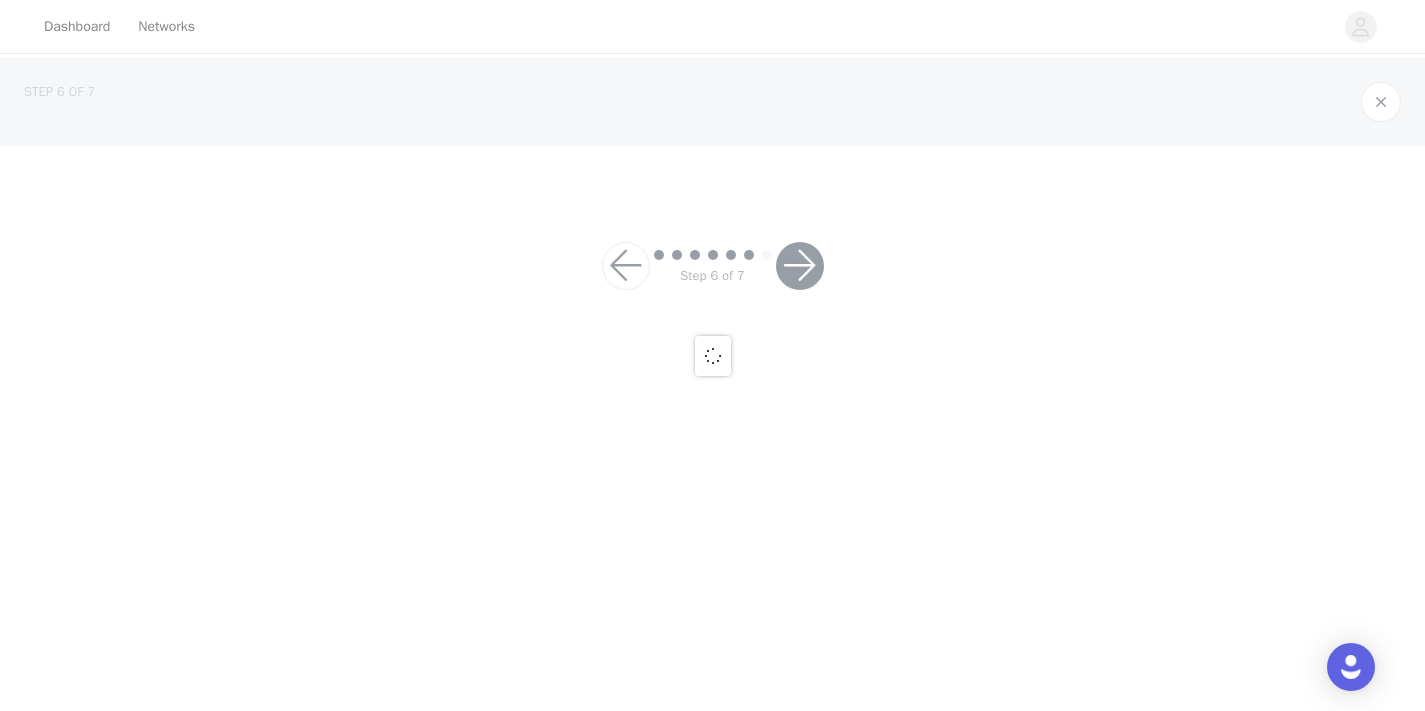 scroll, scrollTop: 0, scrollLeft: 0, axis: both 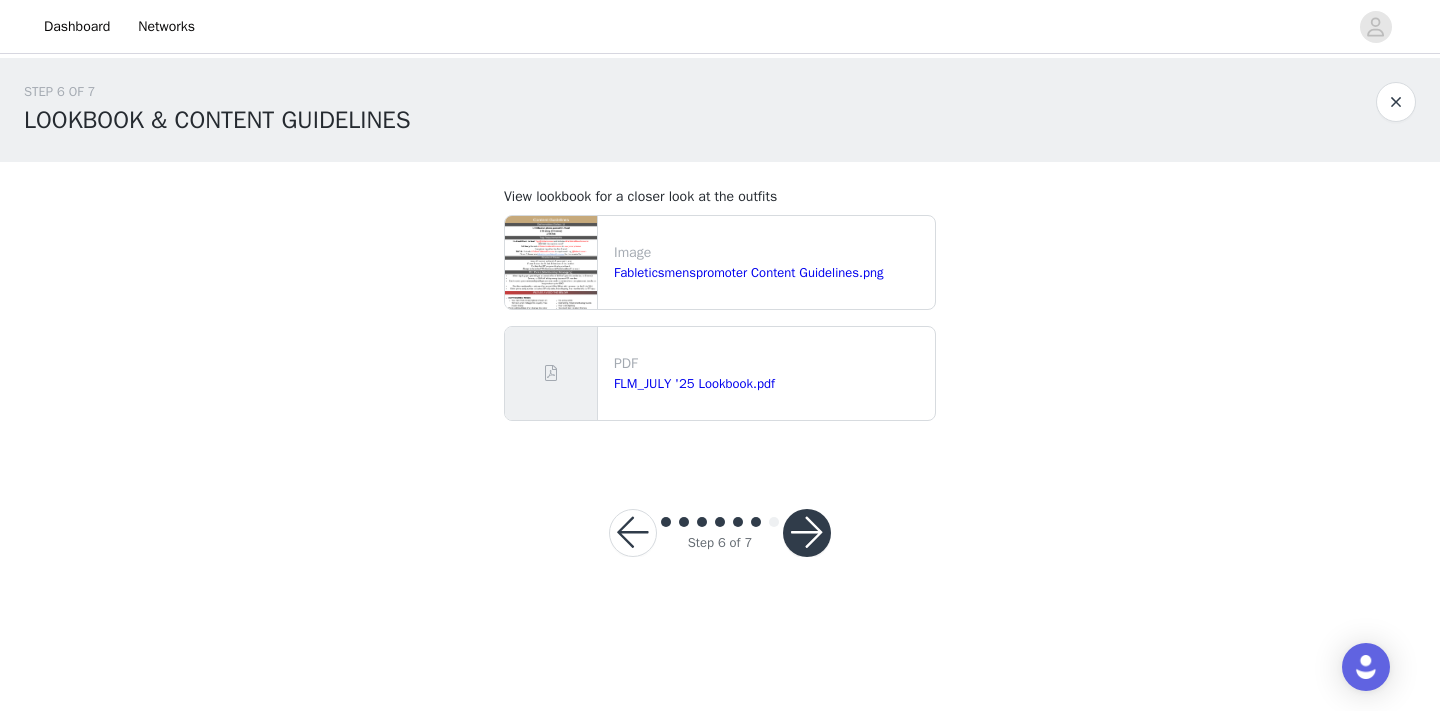 click at bounding box center [807, 533] 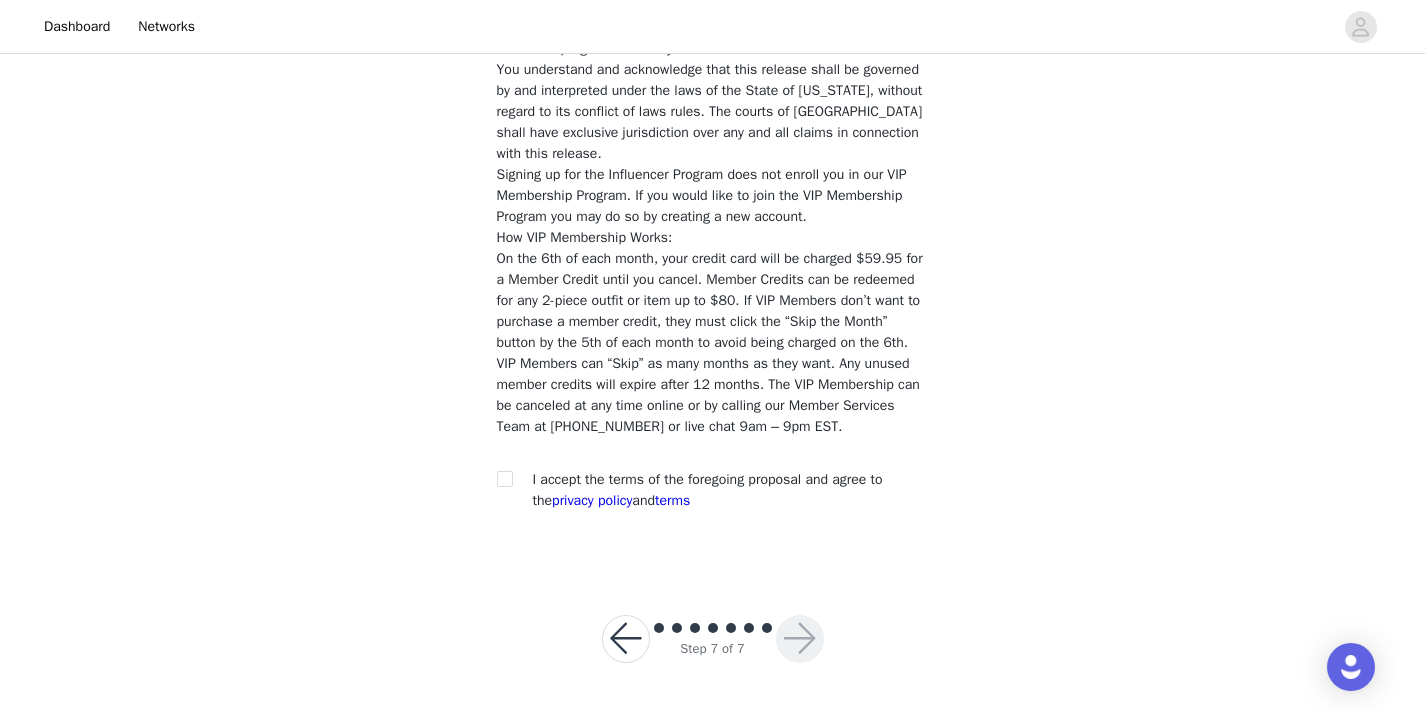 scroll, scrollTop: 1704, scrollLeft: 0, axis: vertical 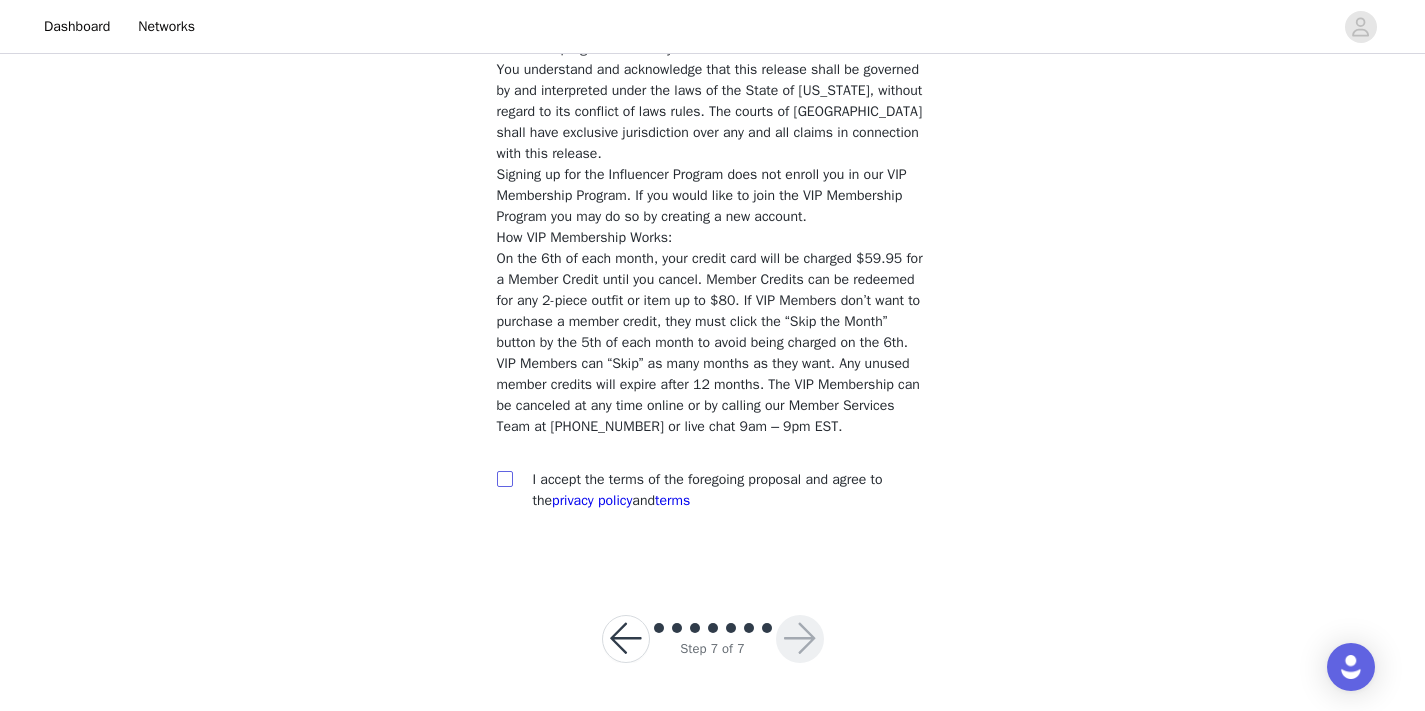 click at bounding box center [504, 478] 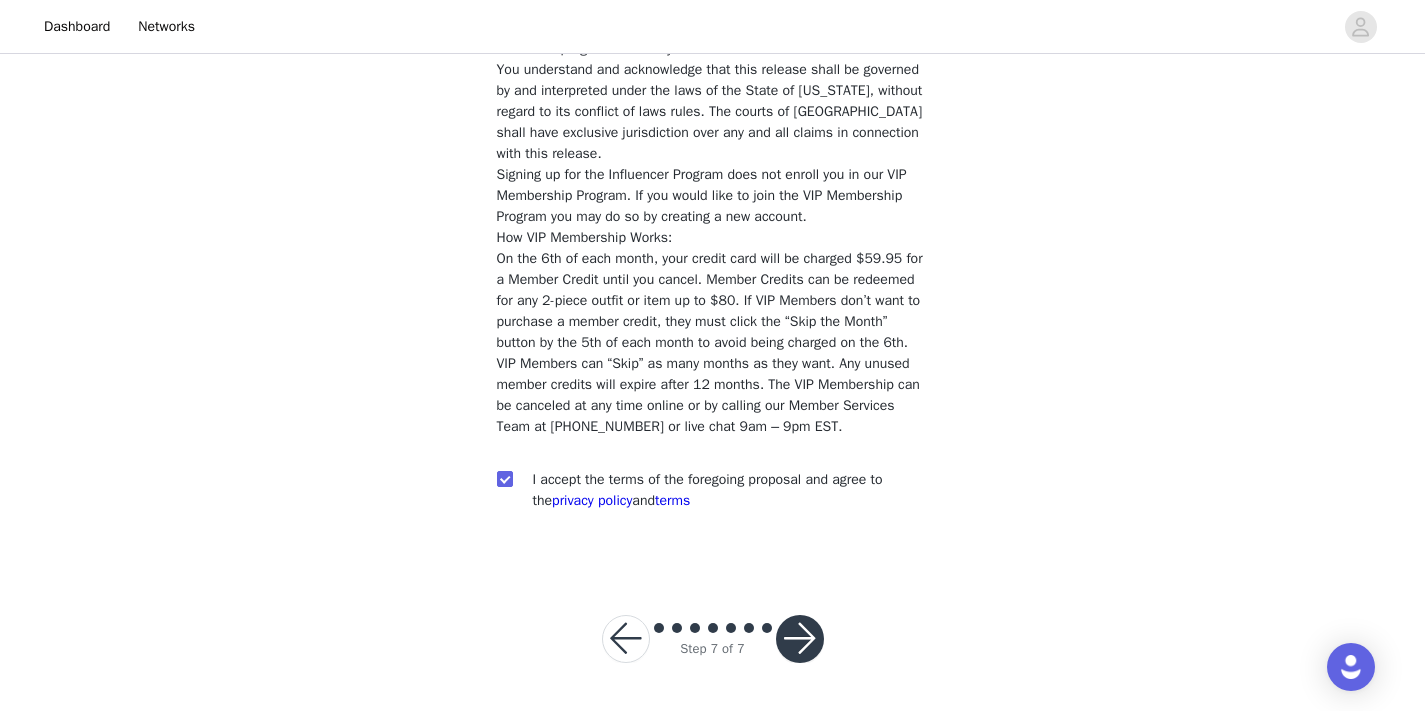 click at bounding box center [800, 639] 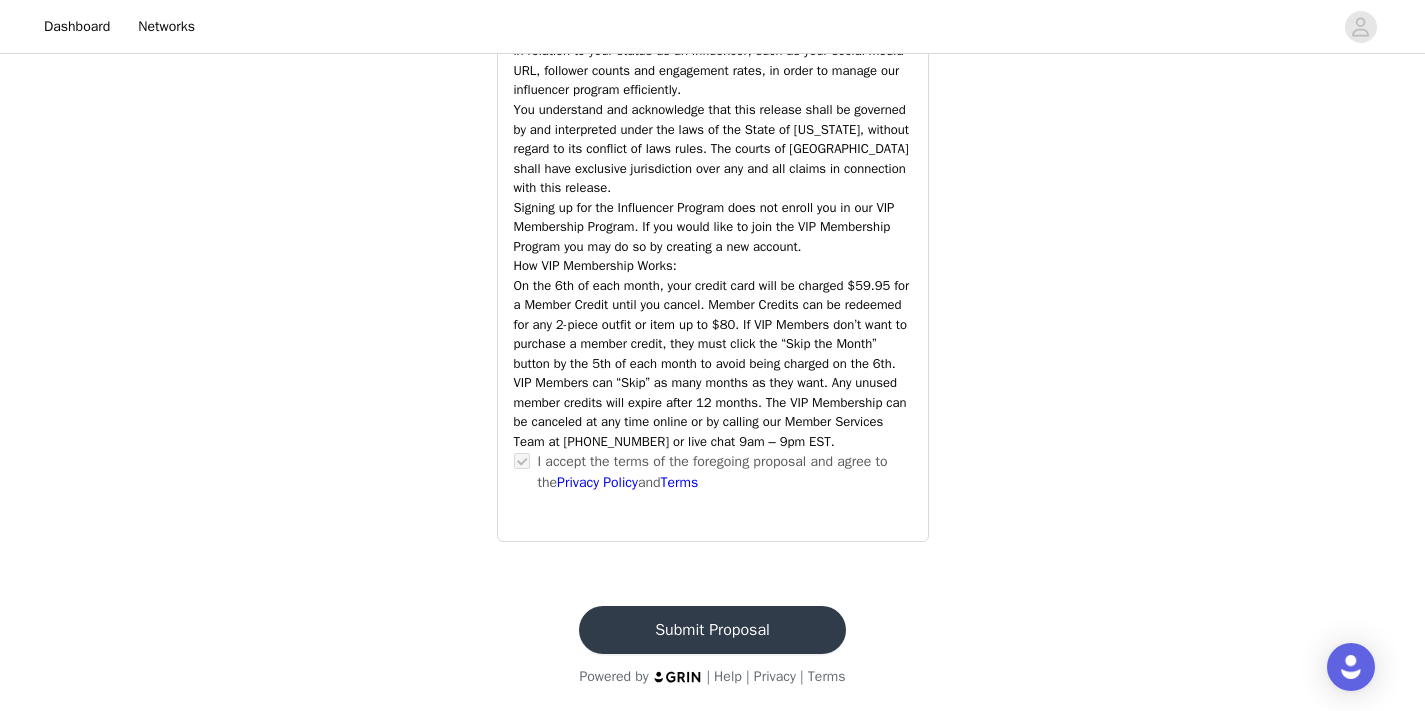 scroll, scrollTop: 3064, scrollLeft: 0, axis: vertical 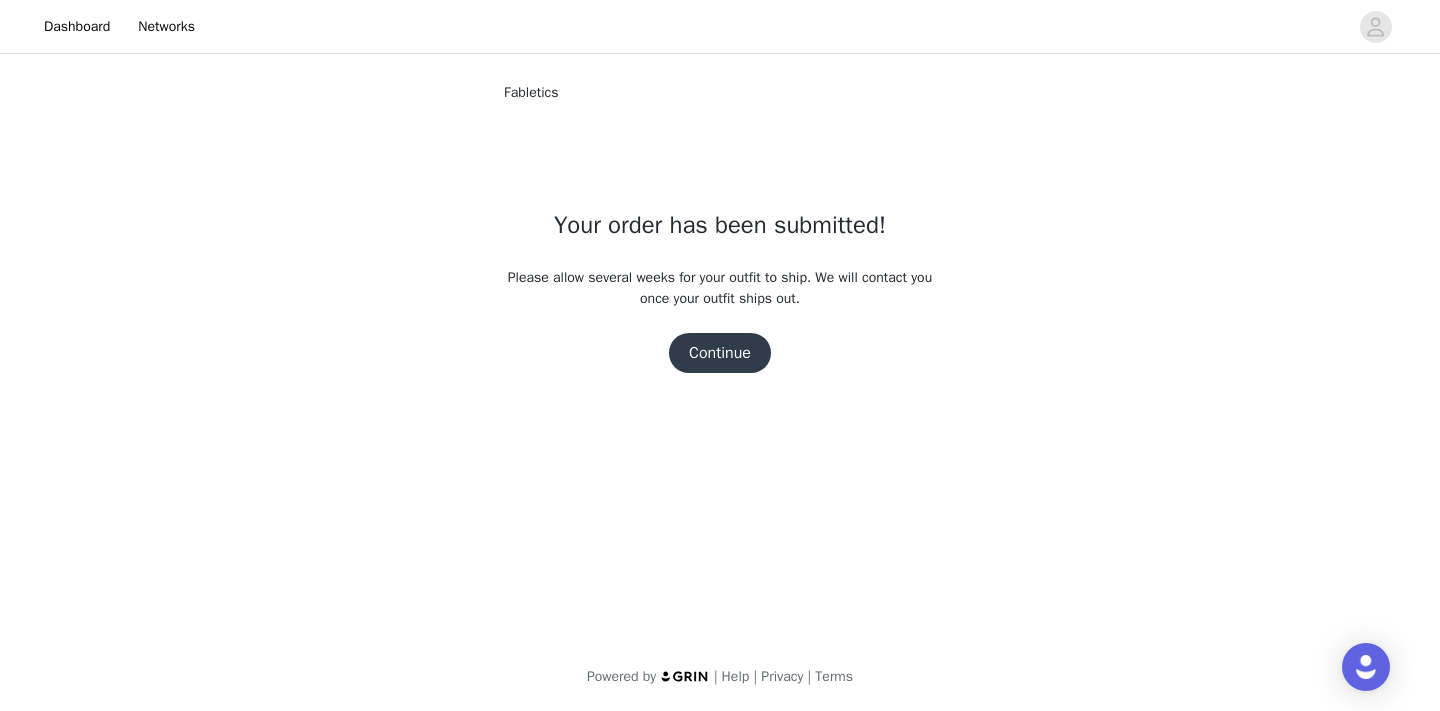 click on "Continue" at bounding box center [720, 353] 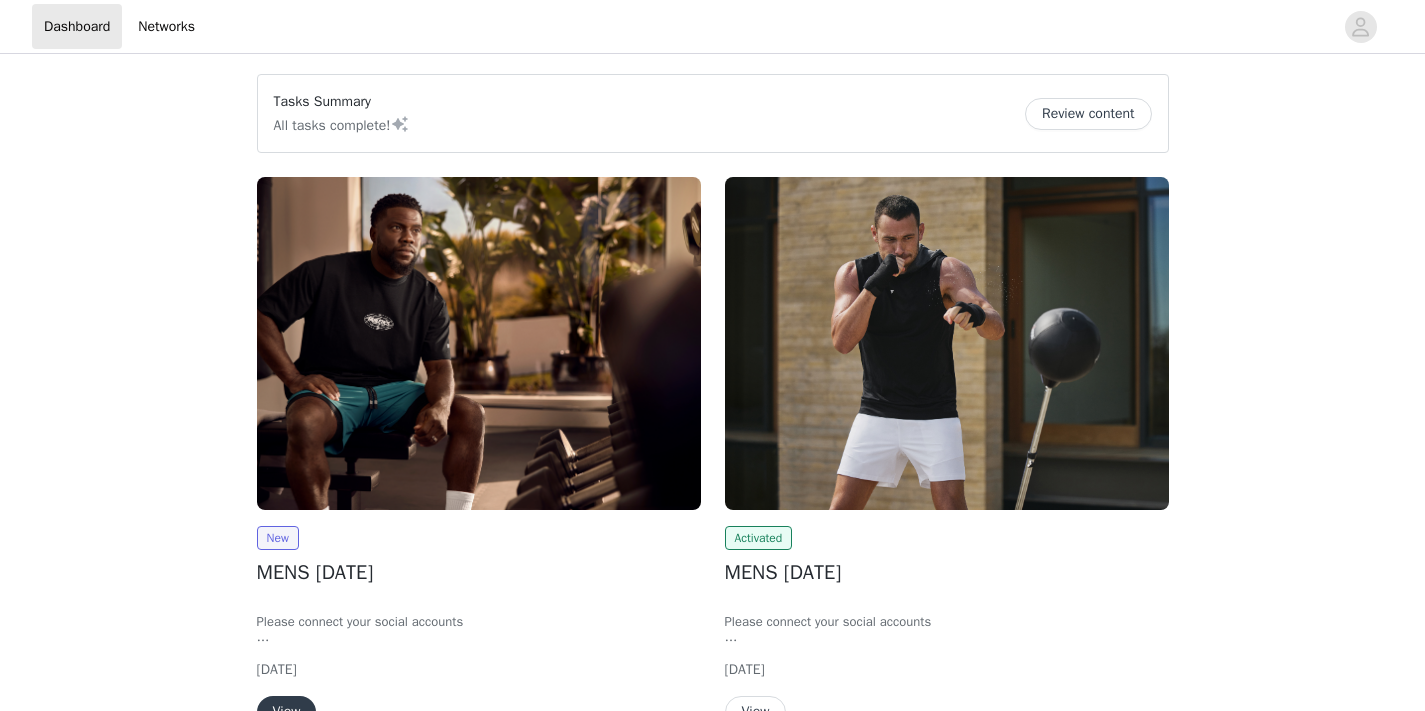 scroll, scrollTop: 0, scrollLeft: 0, axis: both 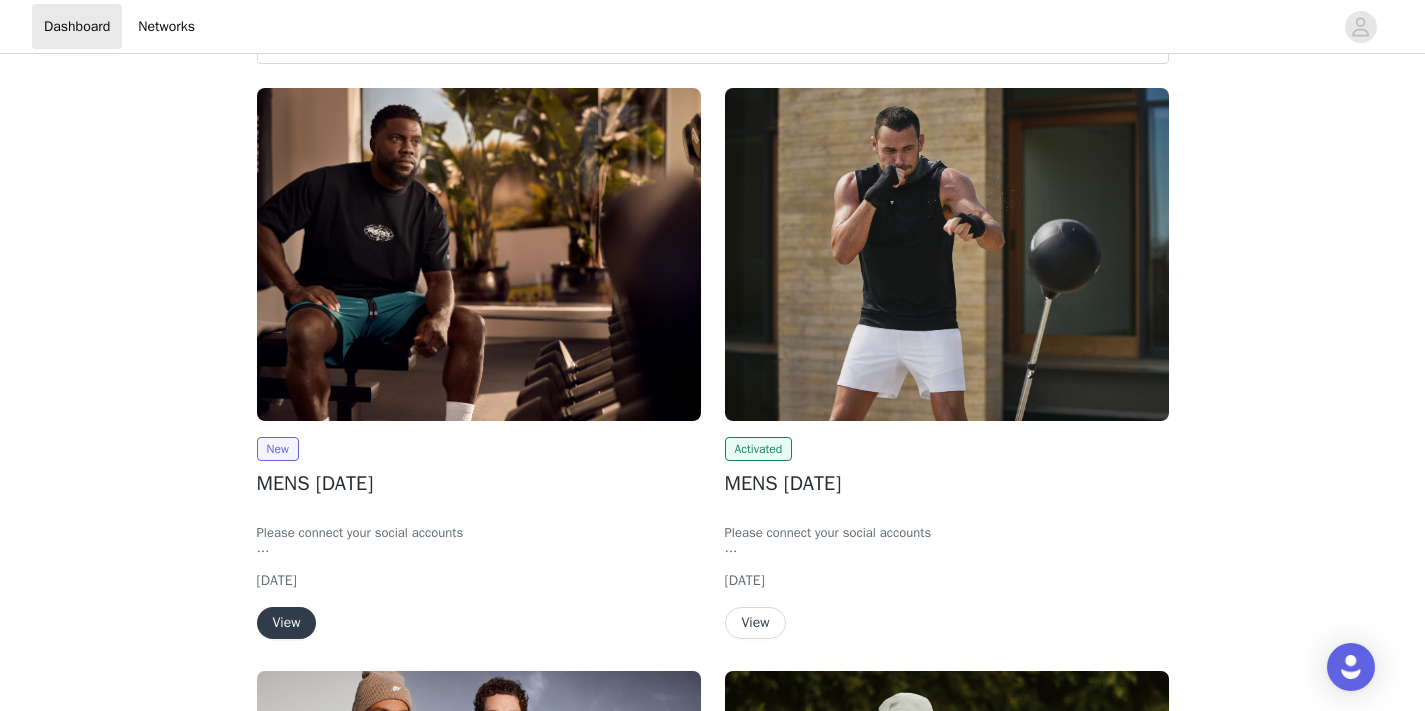 click on "View" at bounding box center [287, 623] 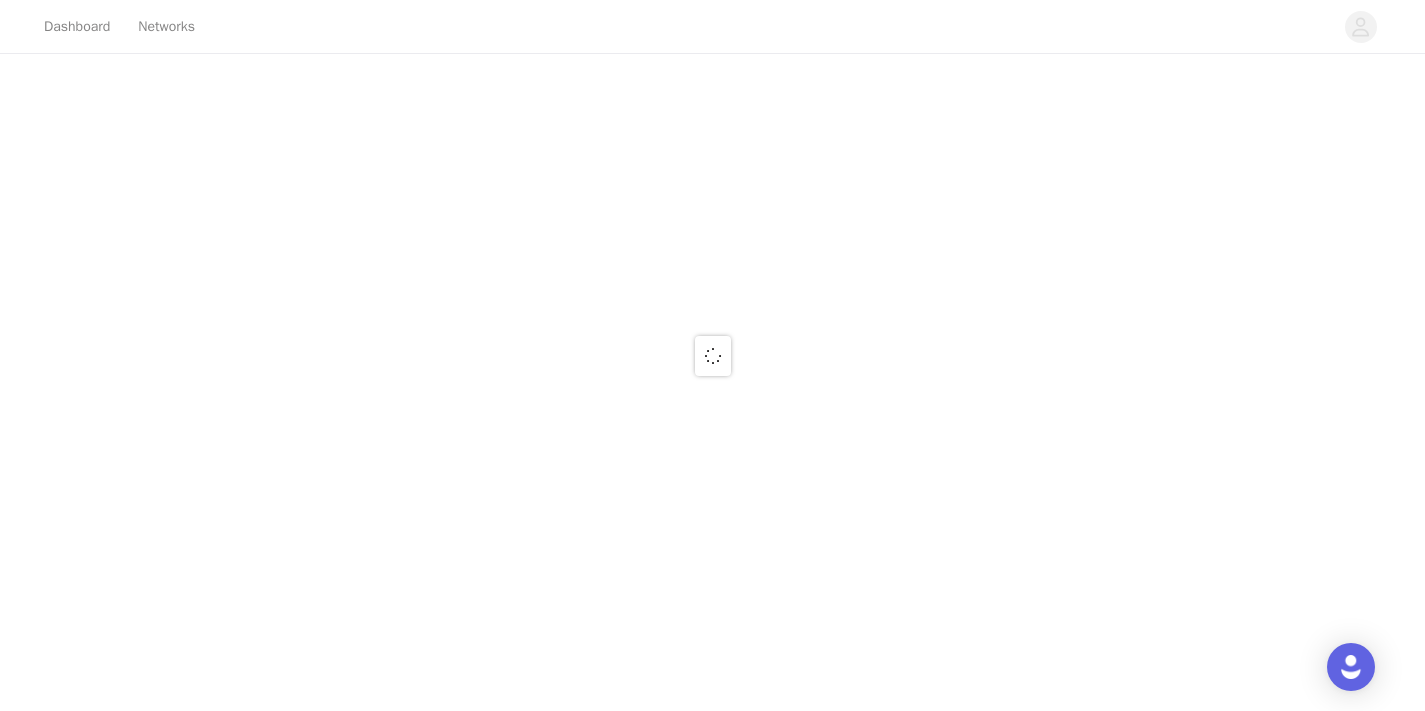 scroll, scrollTop: 0, scrollLeft: 0, axis: both 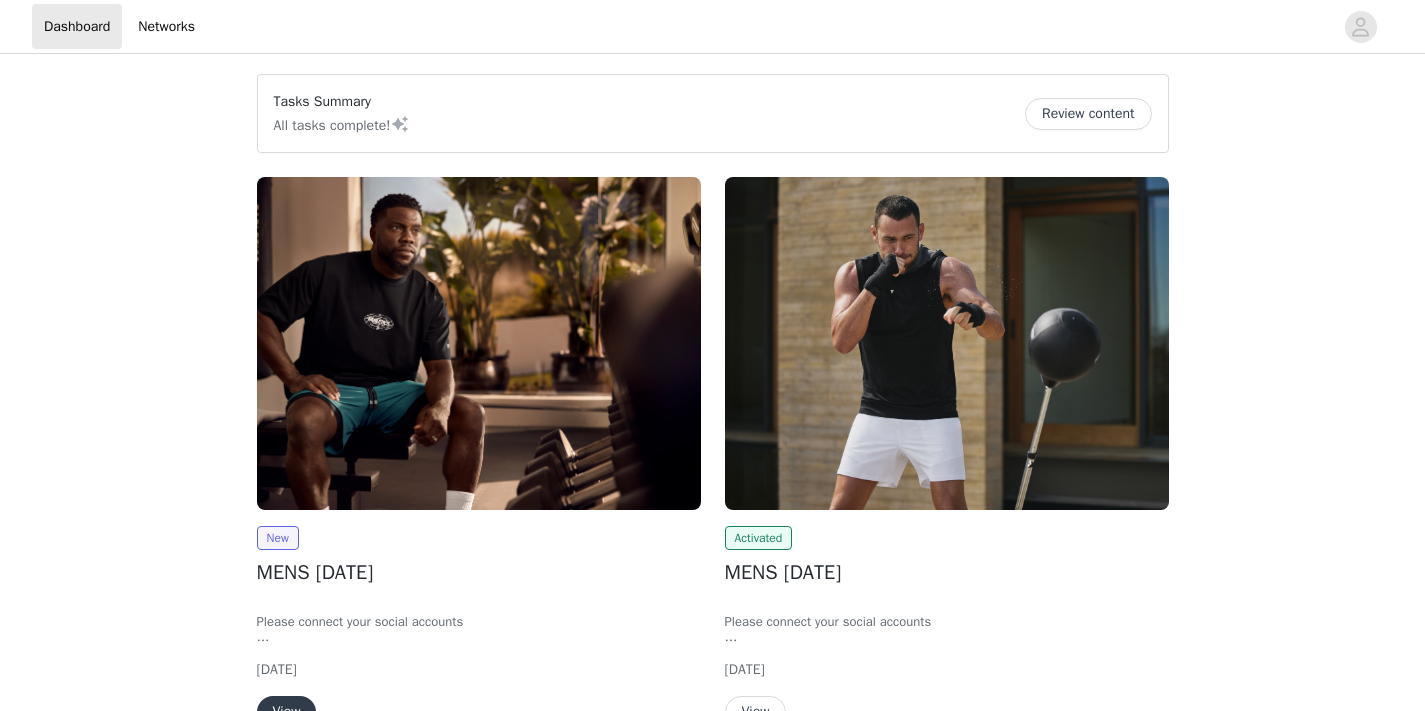 click at bounding box center [479, 343] 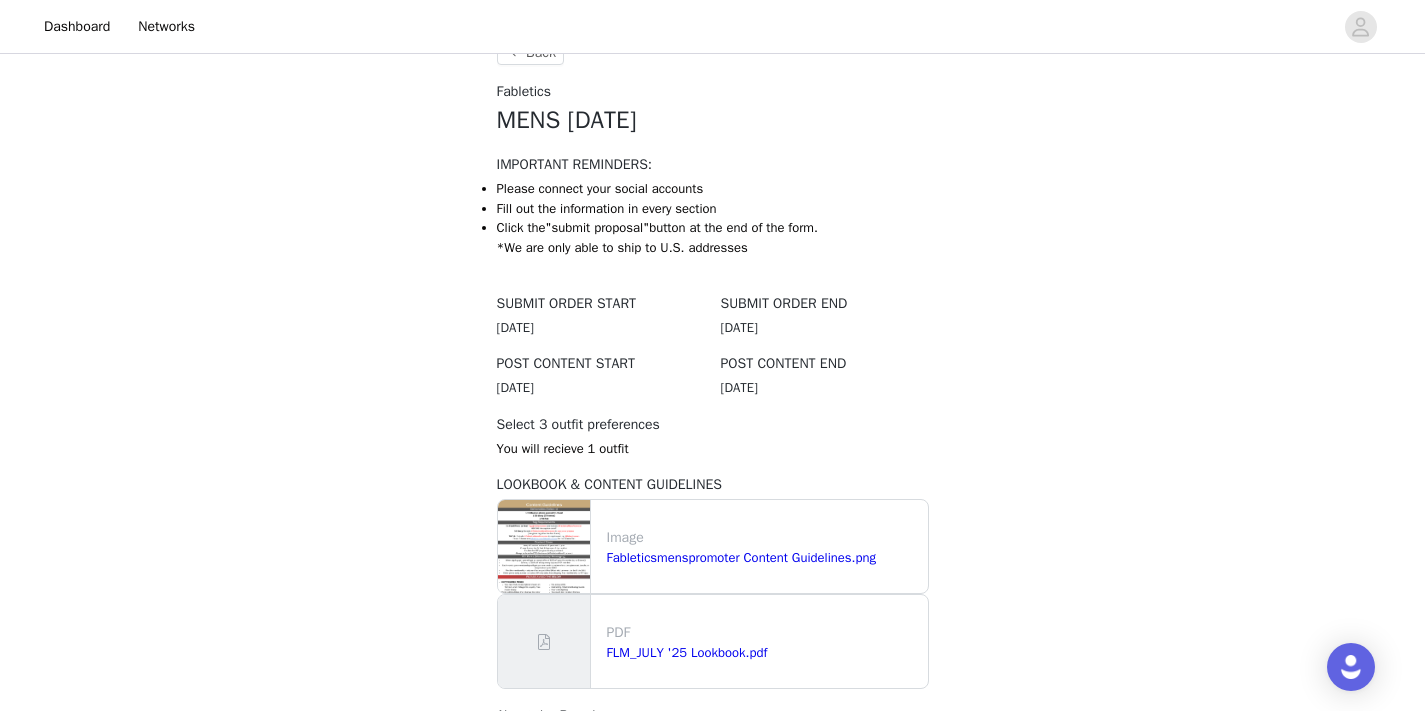 scroll, scrollTop: 526, scrollLeft: 0, axis: vertical 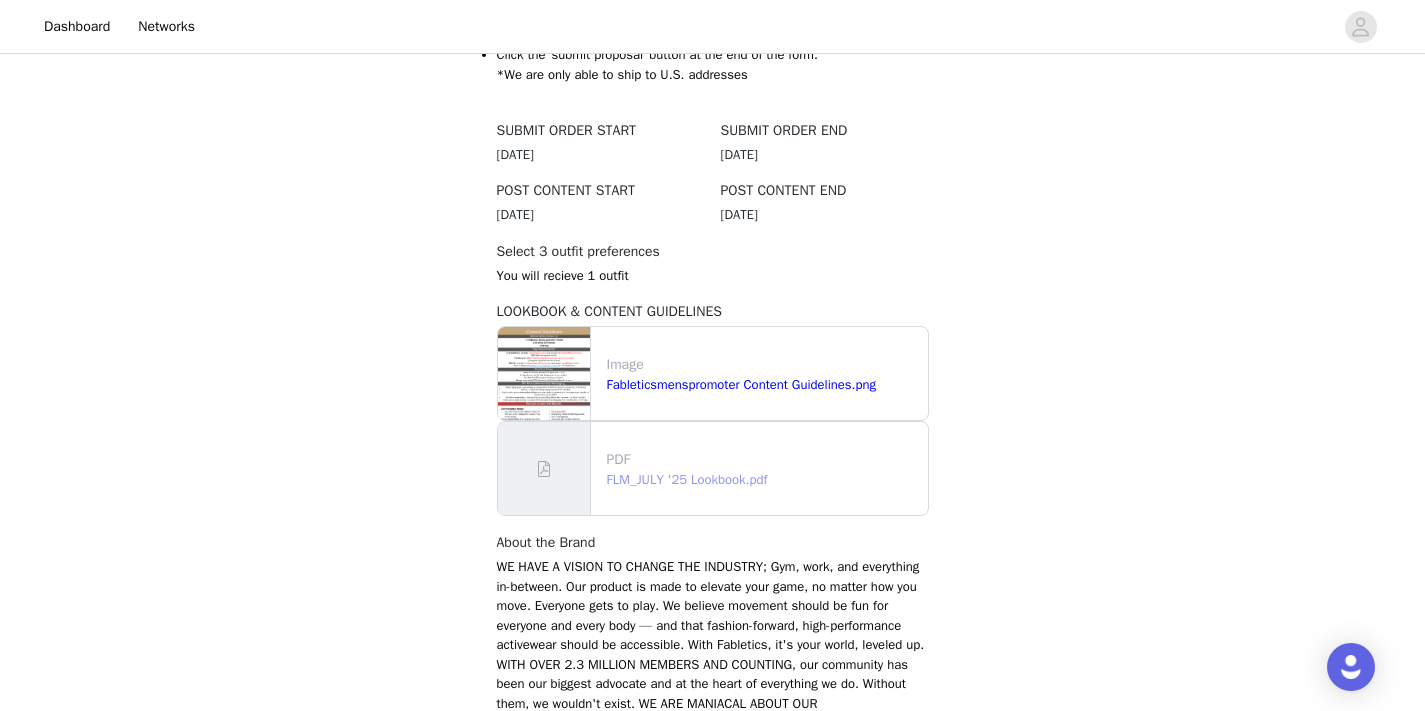 click on "FLM_JULY '25 Lookbook.pdf" at bounding box center [687, 479] 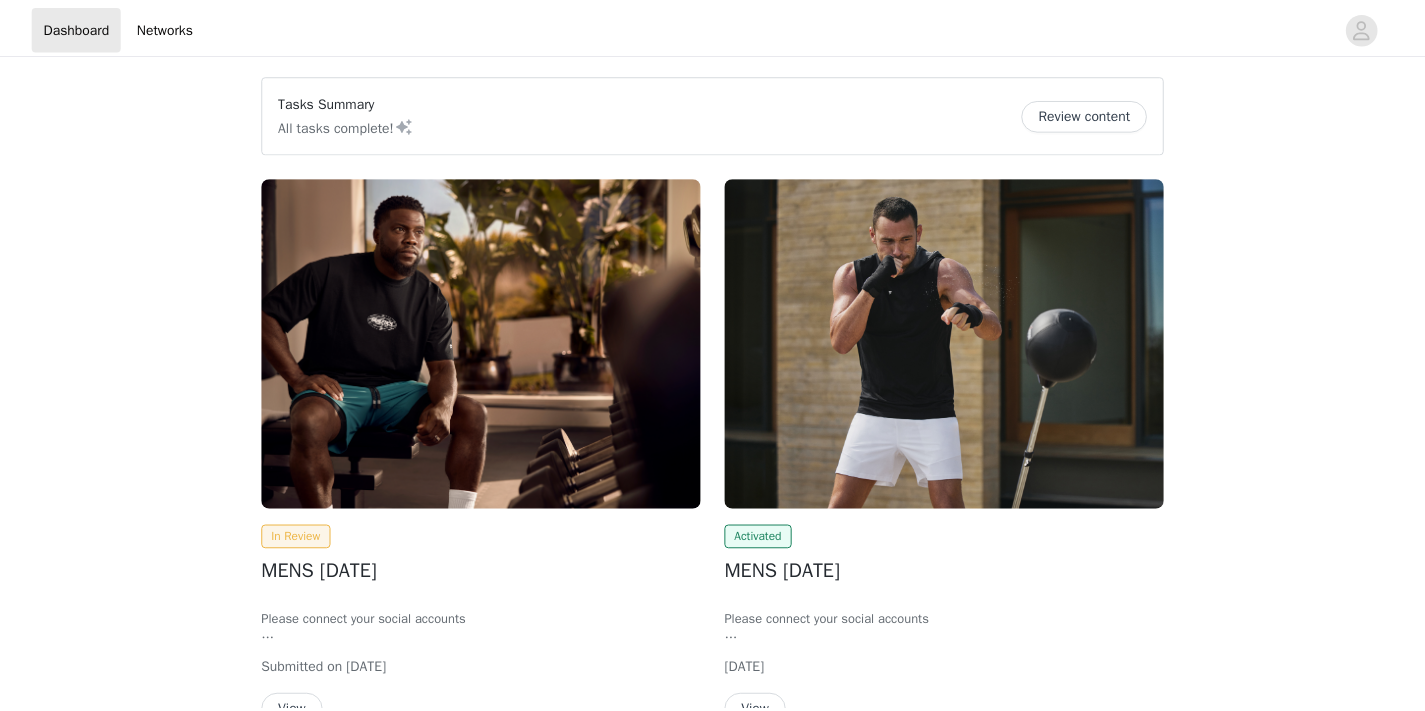 scroll, scrollTop: 0, scrollLeft: 0, axis: both 